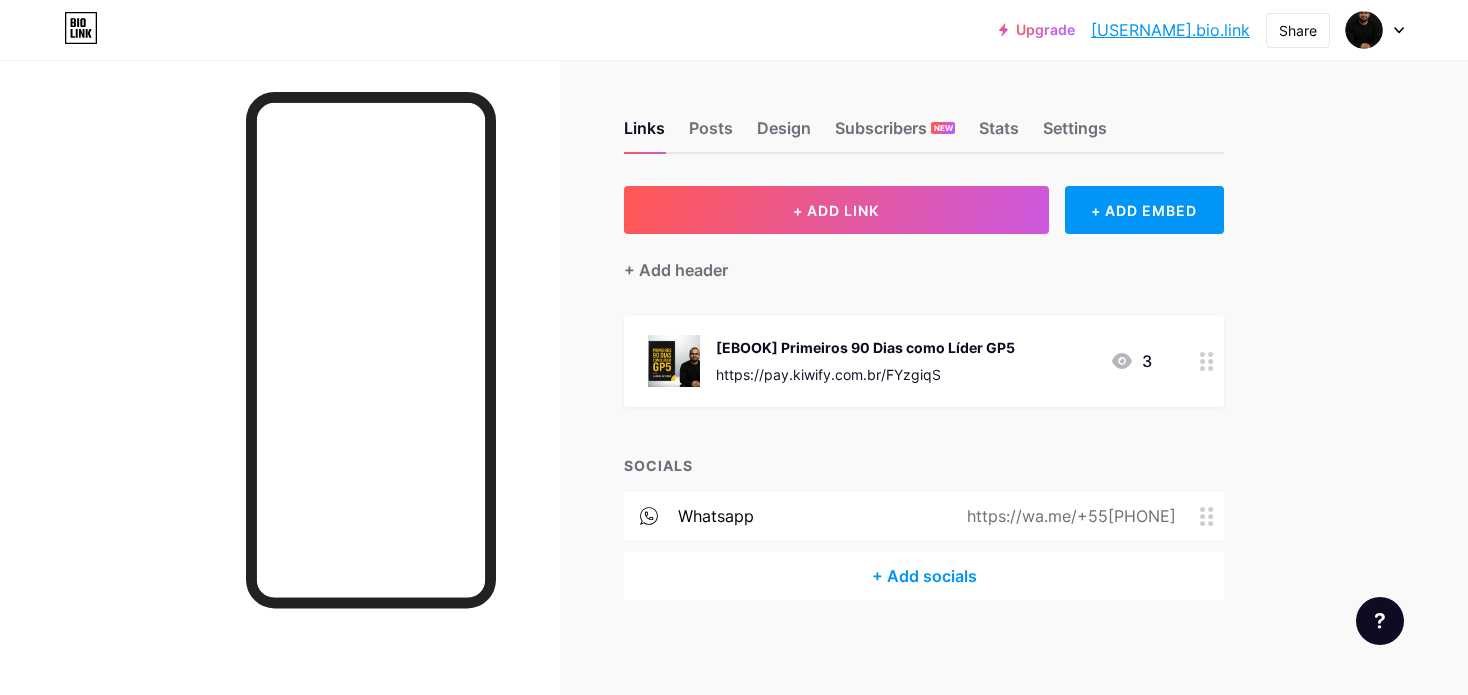 scroll, scrollTop: 0, scrollLeft: 0, axis: both 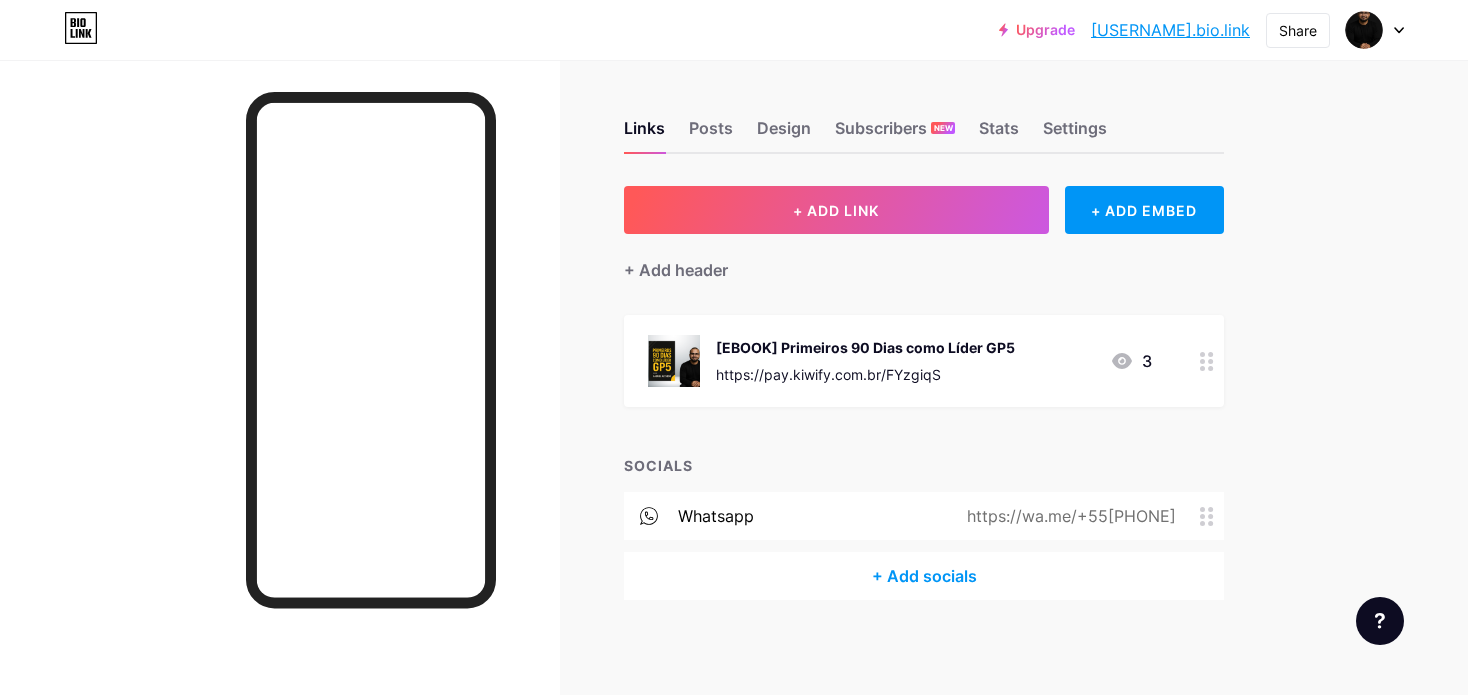 click at bounding box center (1375, 30) 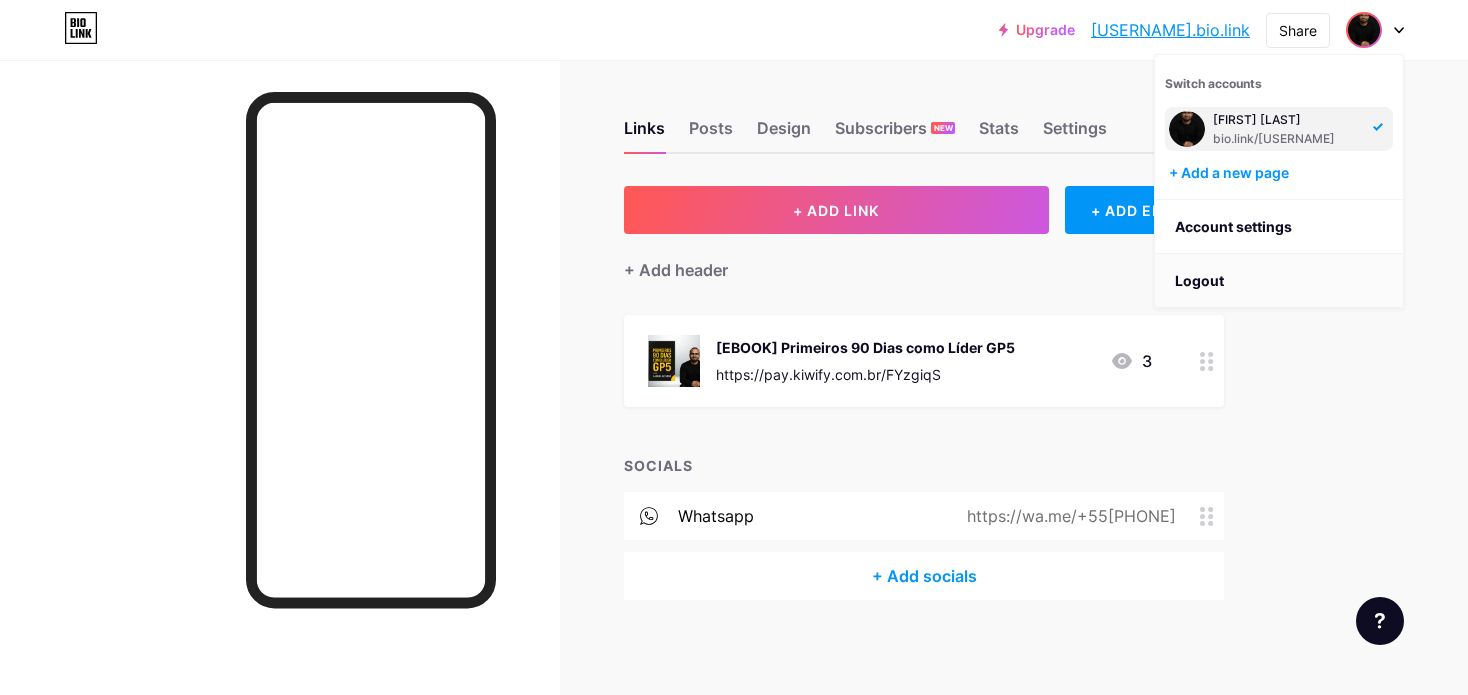 click on "Logout" at bounding box center (1279, 281) 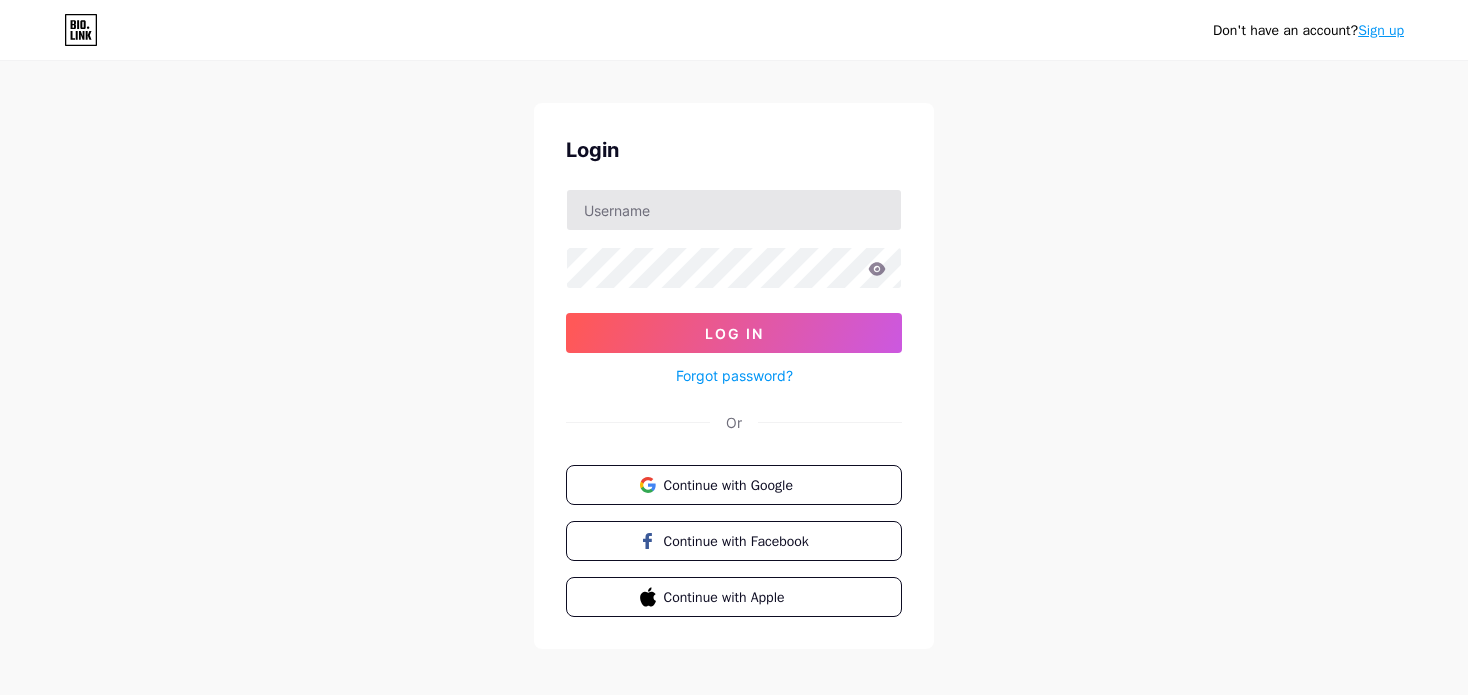 scroll, scrollTop: 0, scrollLeft: 0, axis: both 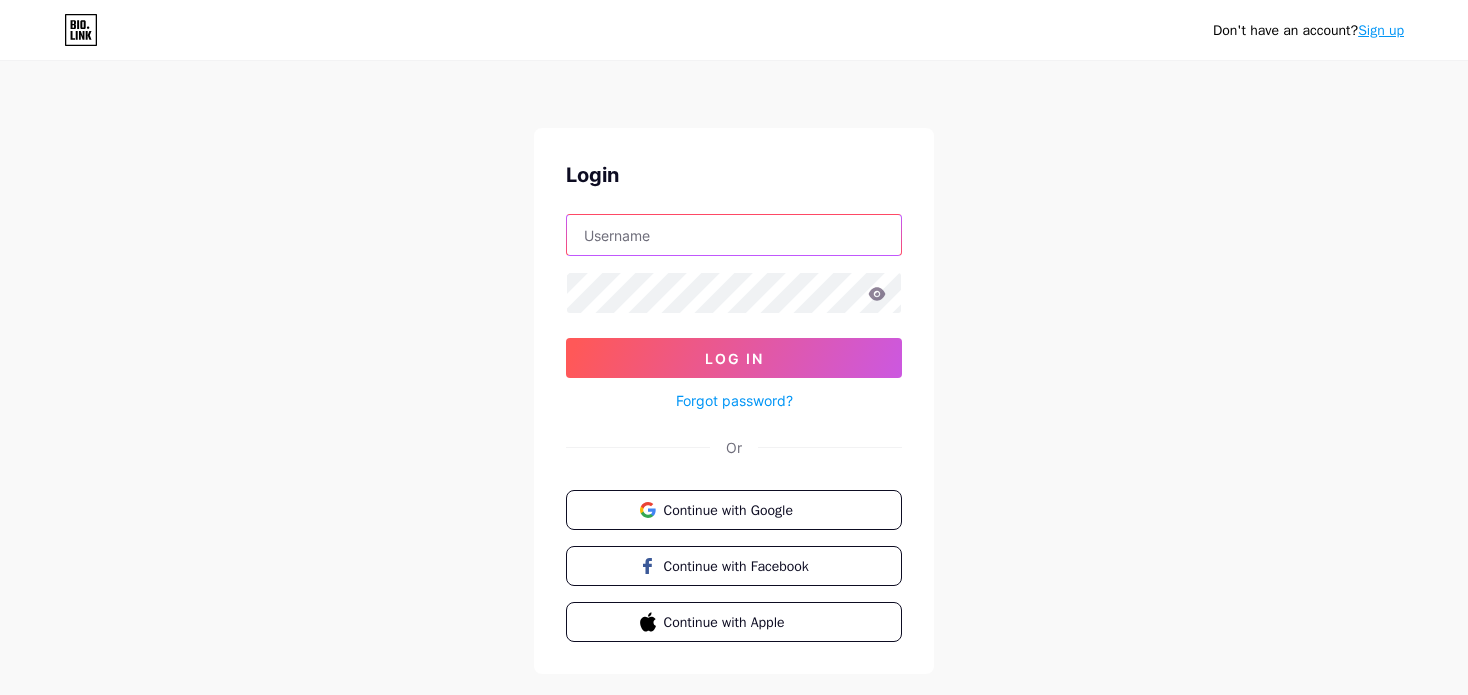 click at bounding box center (734, 235) 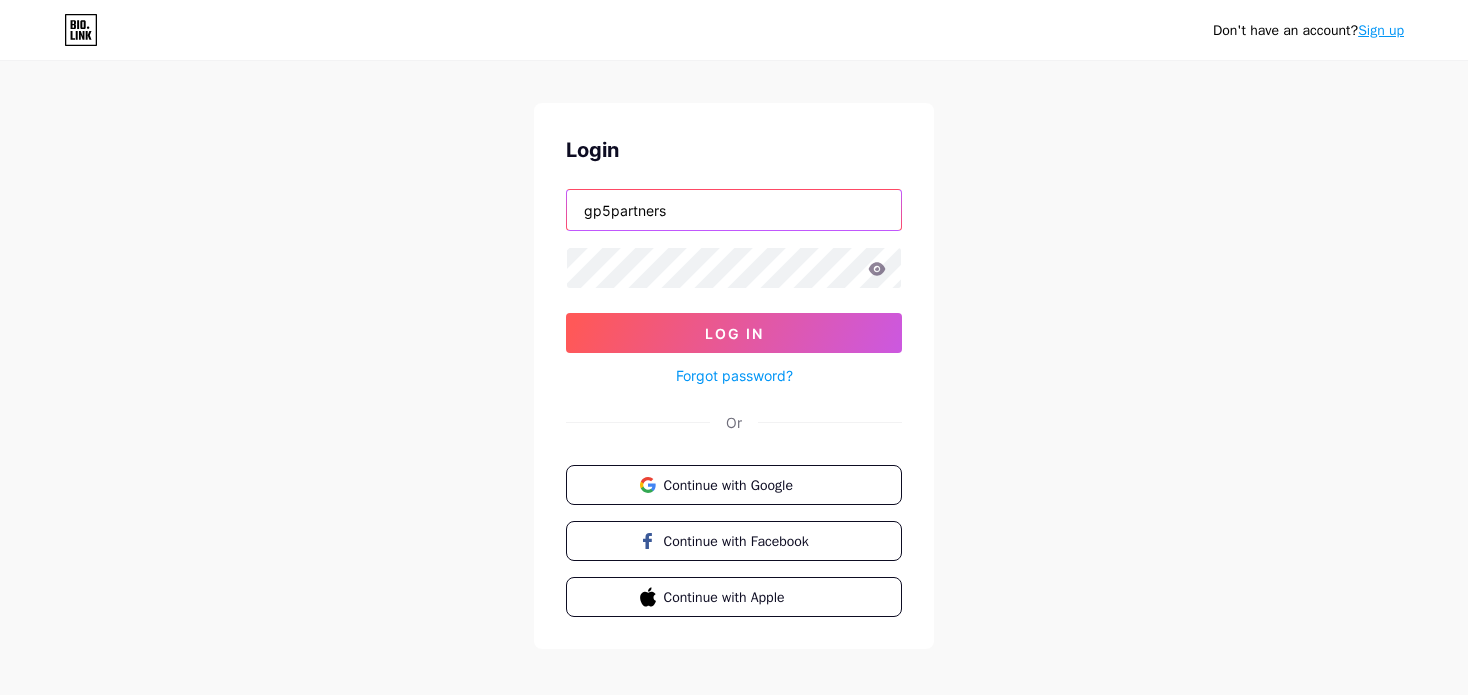 scroll, scrollTop: 40, scrollLeft: 0, axis: vertical 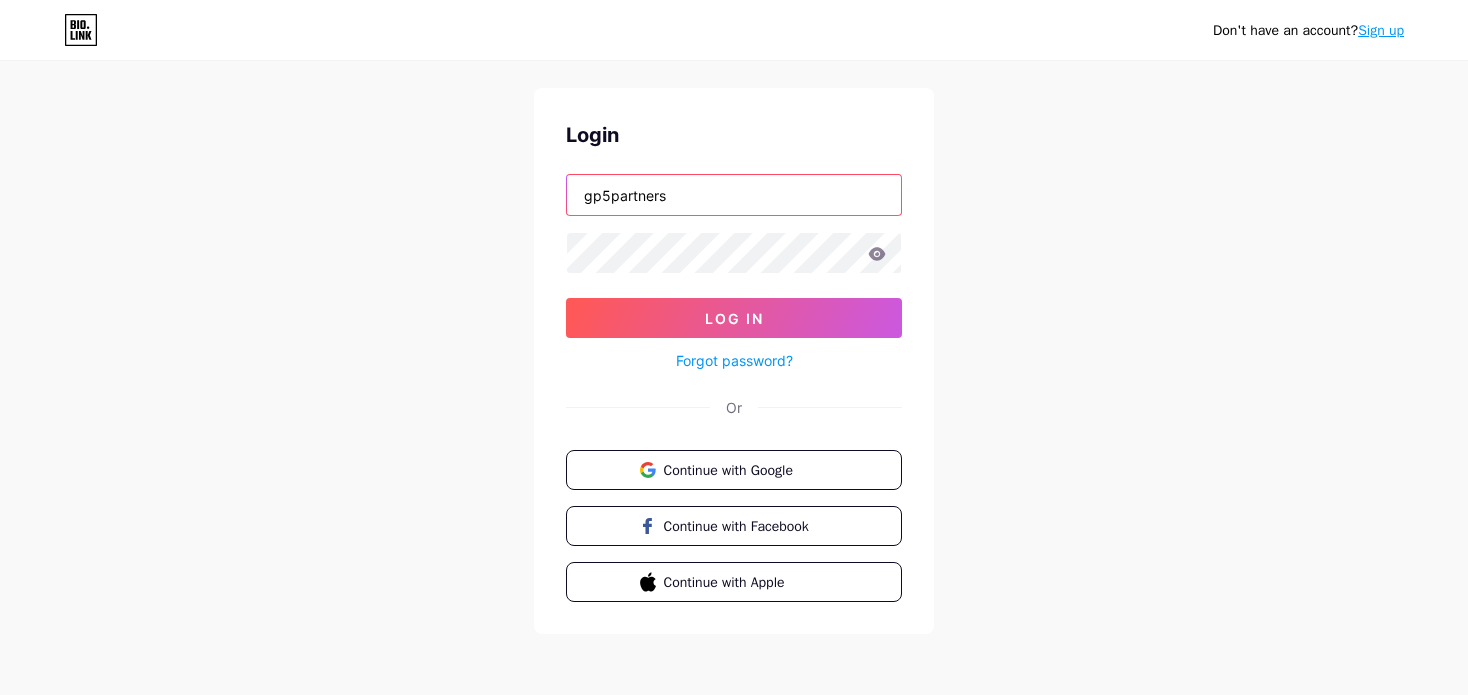 type on "gp5partners" 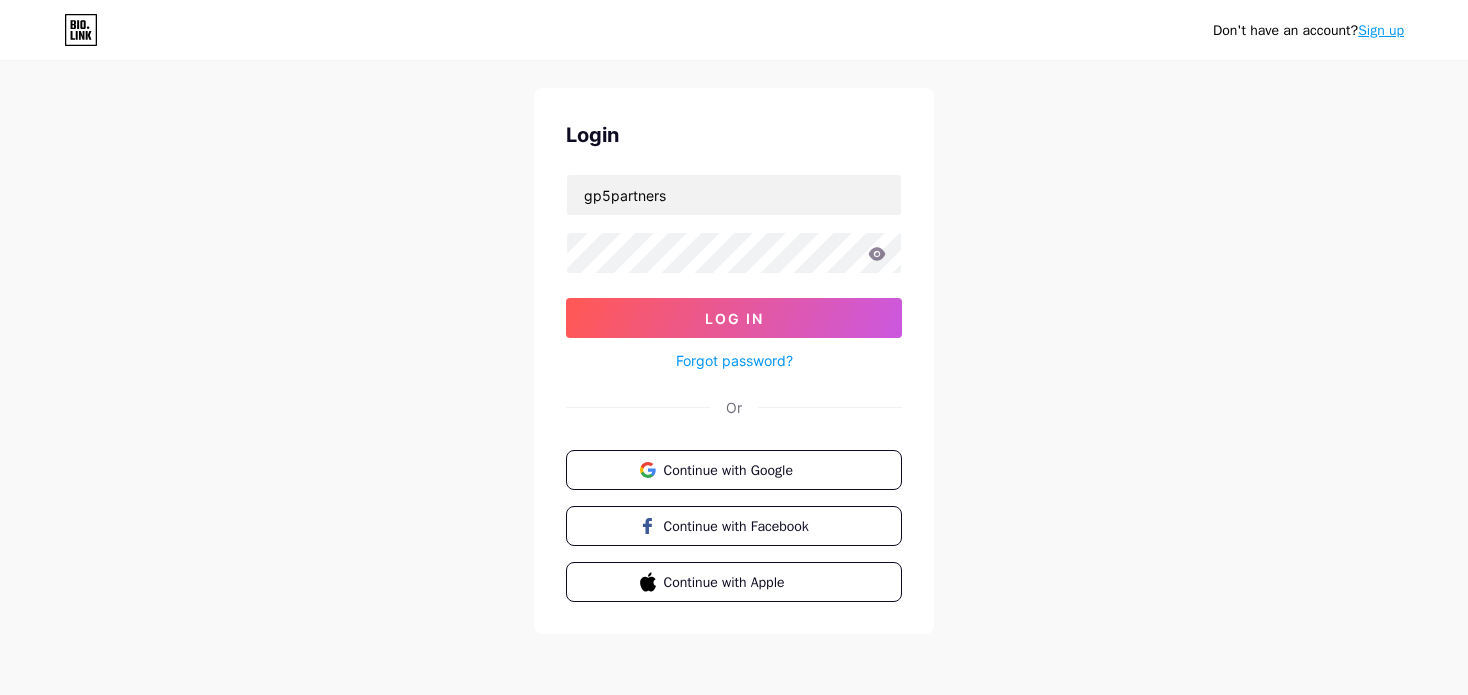 click 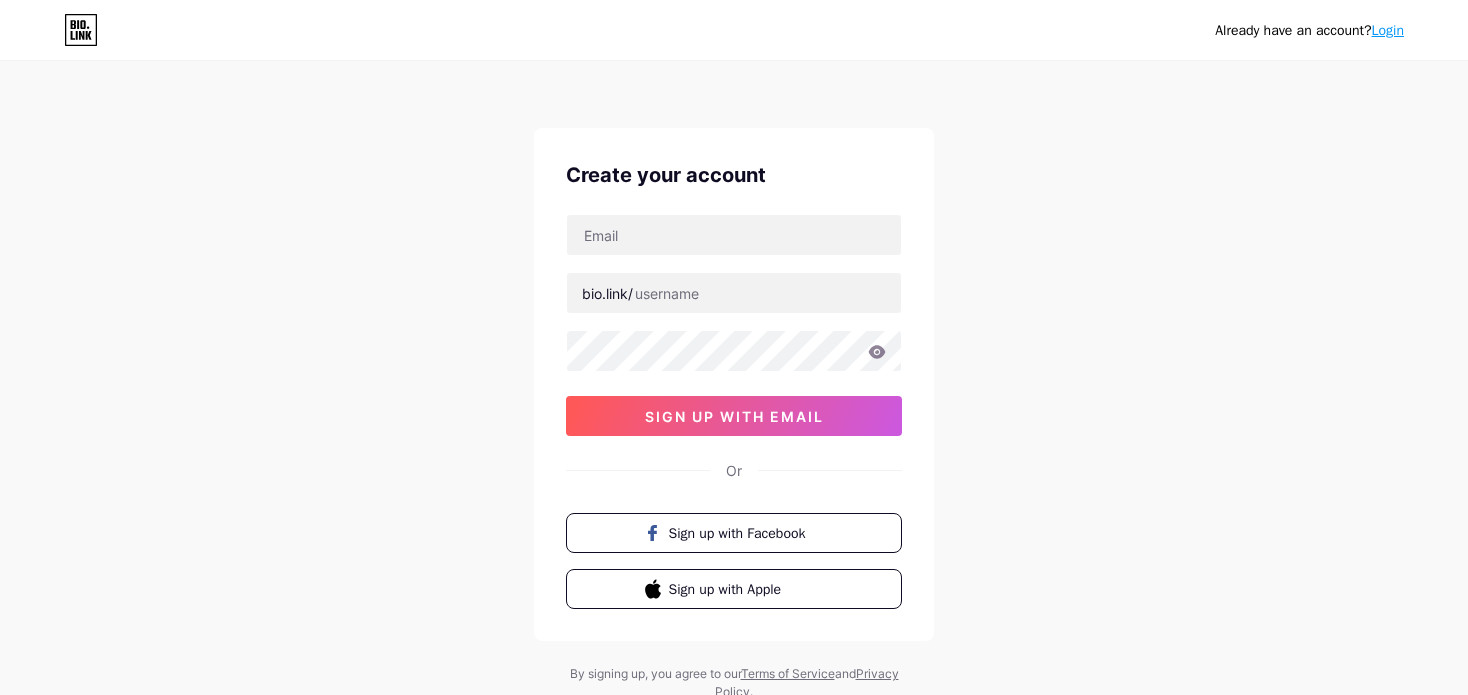 scroll, scrollTop: 0, scrollLeft: 0, axis: both 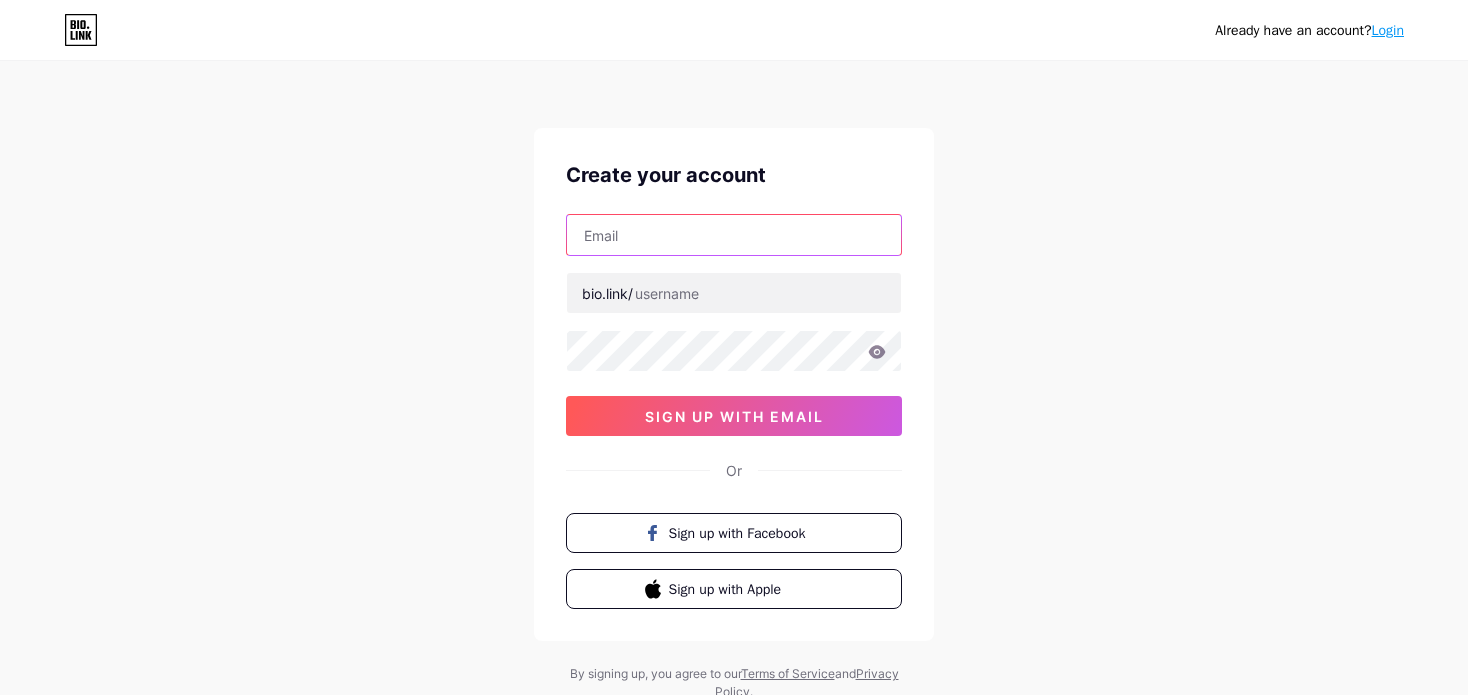 click at bounding box center [734, 235] 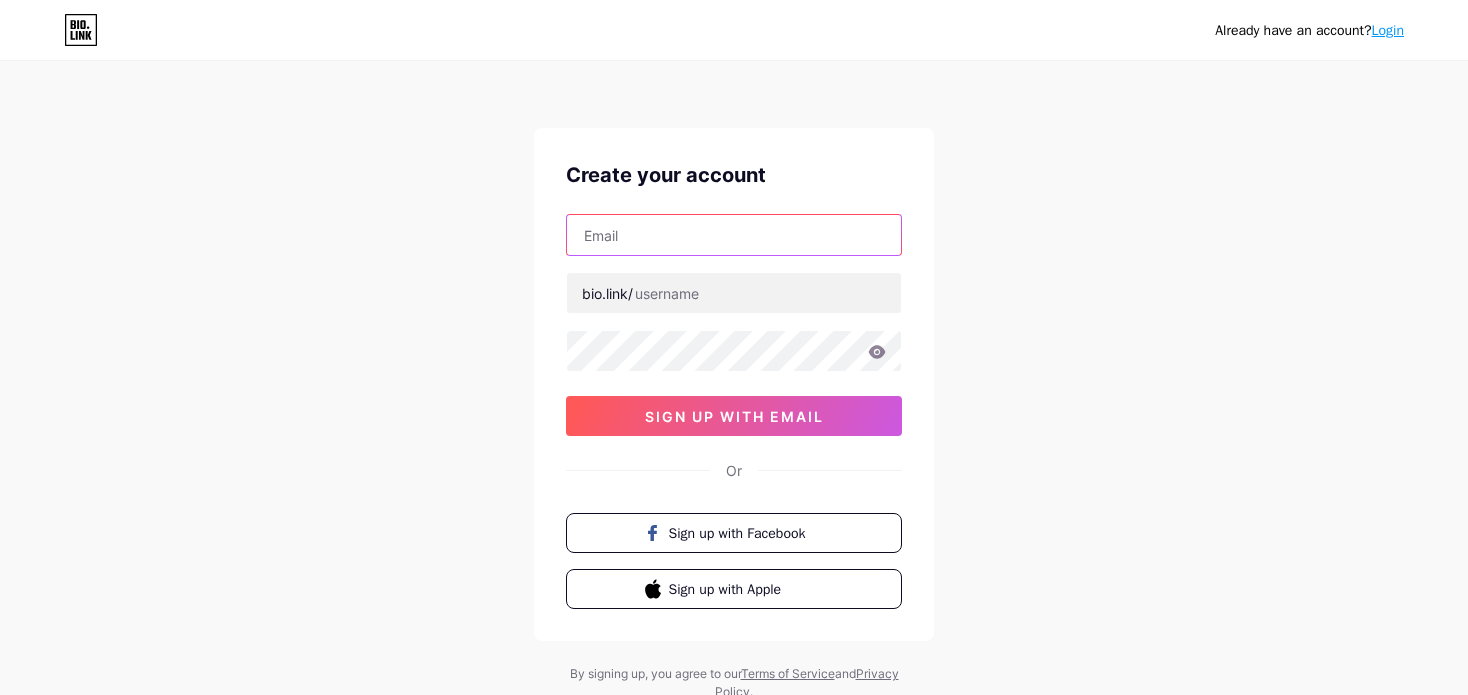 type on "[EMAIL]" 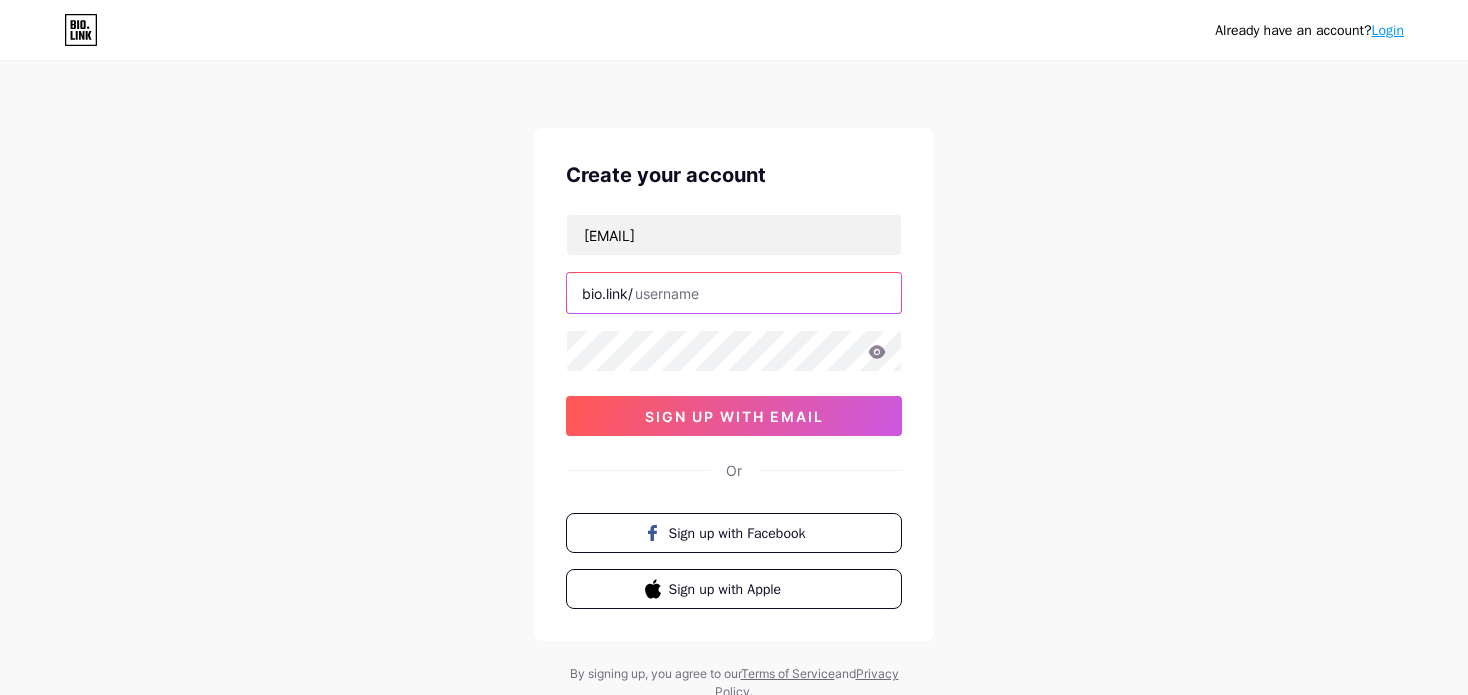 click at bounding box center [734, 293] 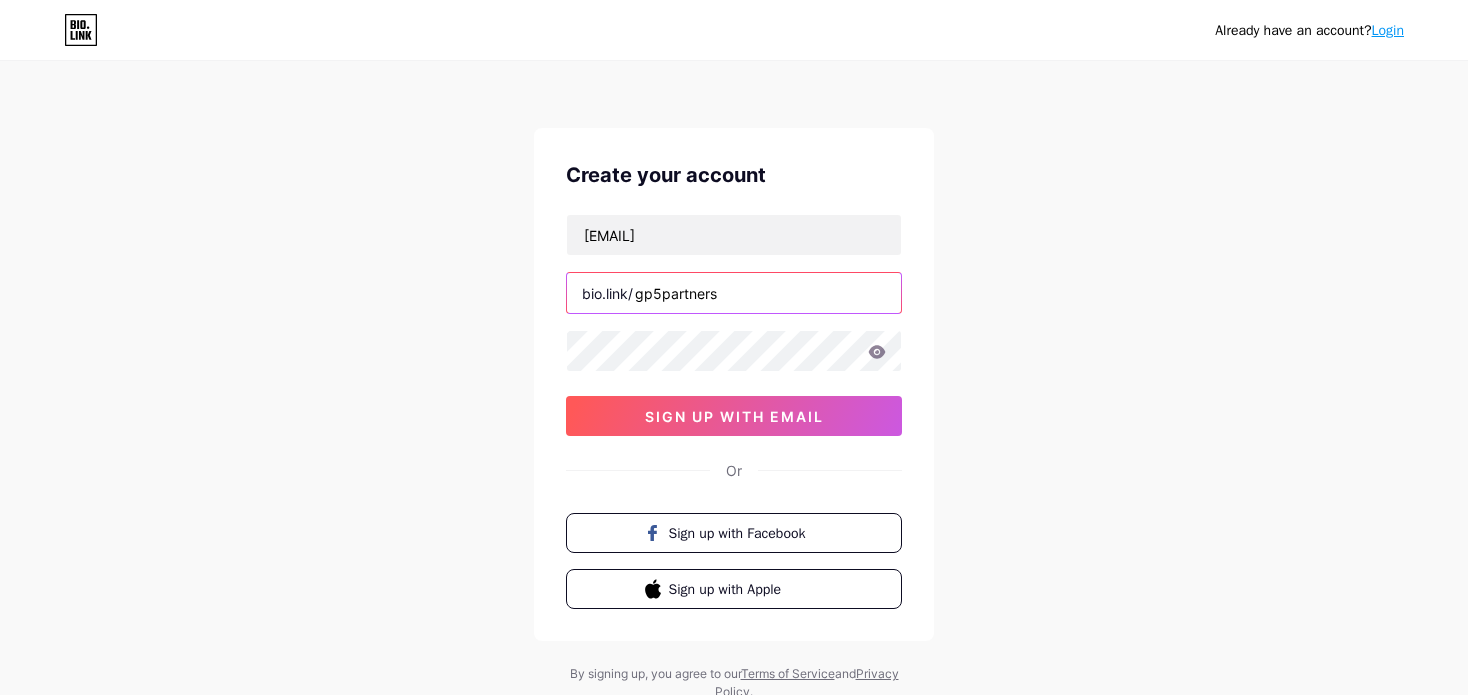 type on "gp5partners" 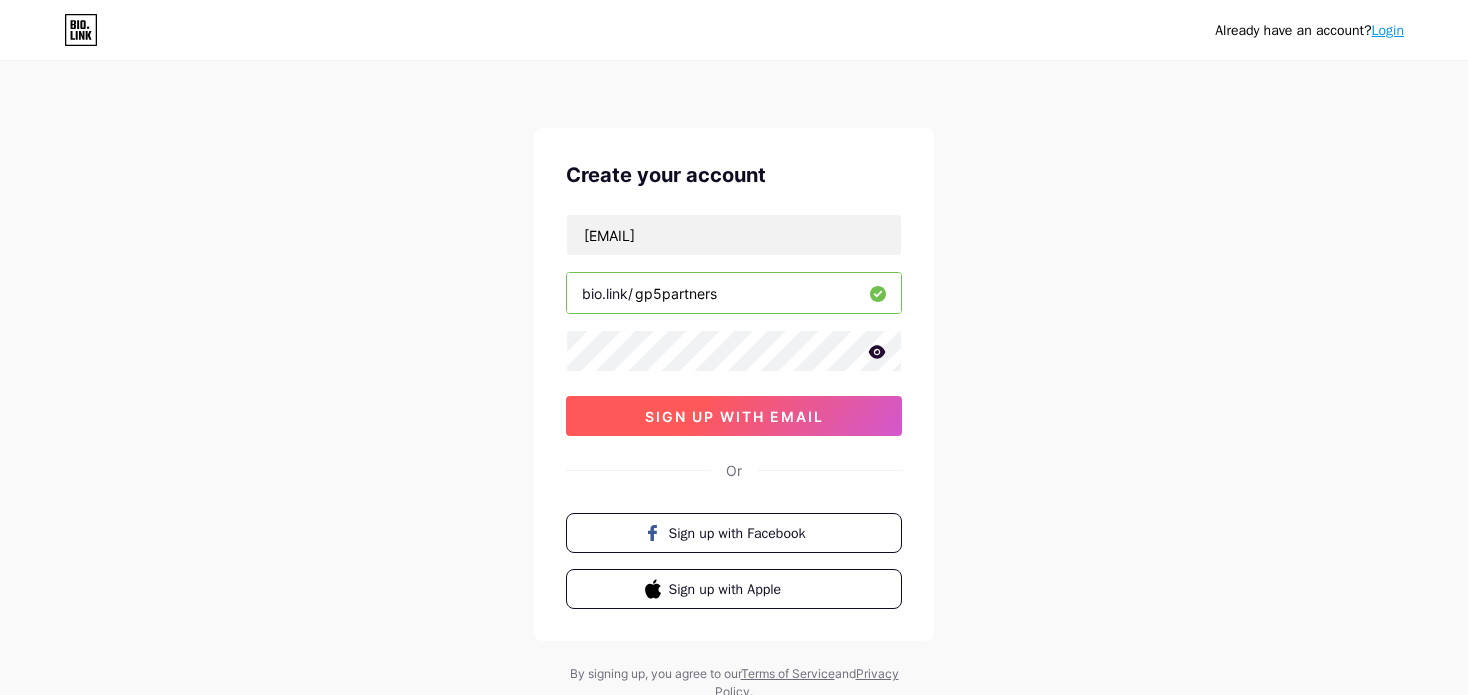 click on "sign up with email" at bounding box center [734, 416] 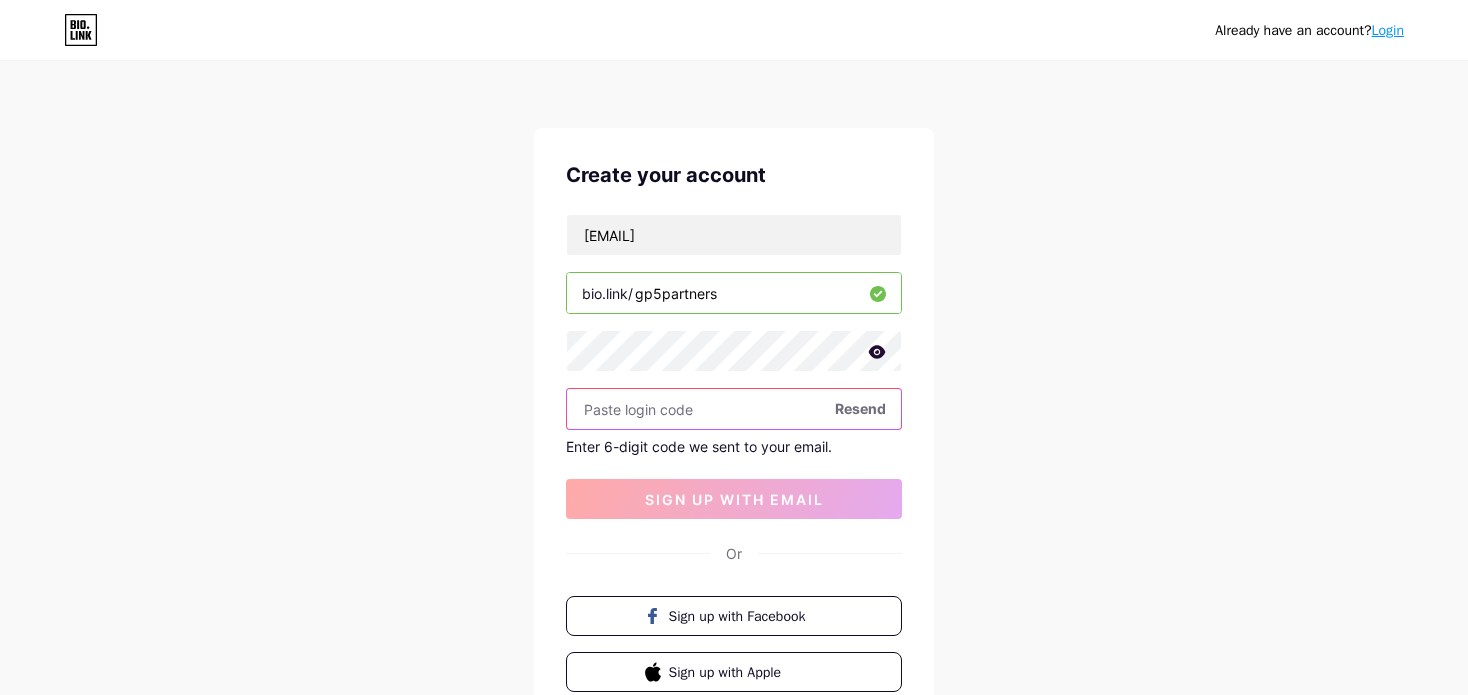 click at bounding box center [734, 409] 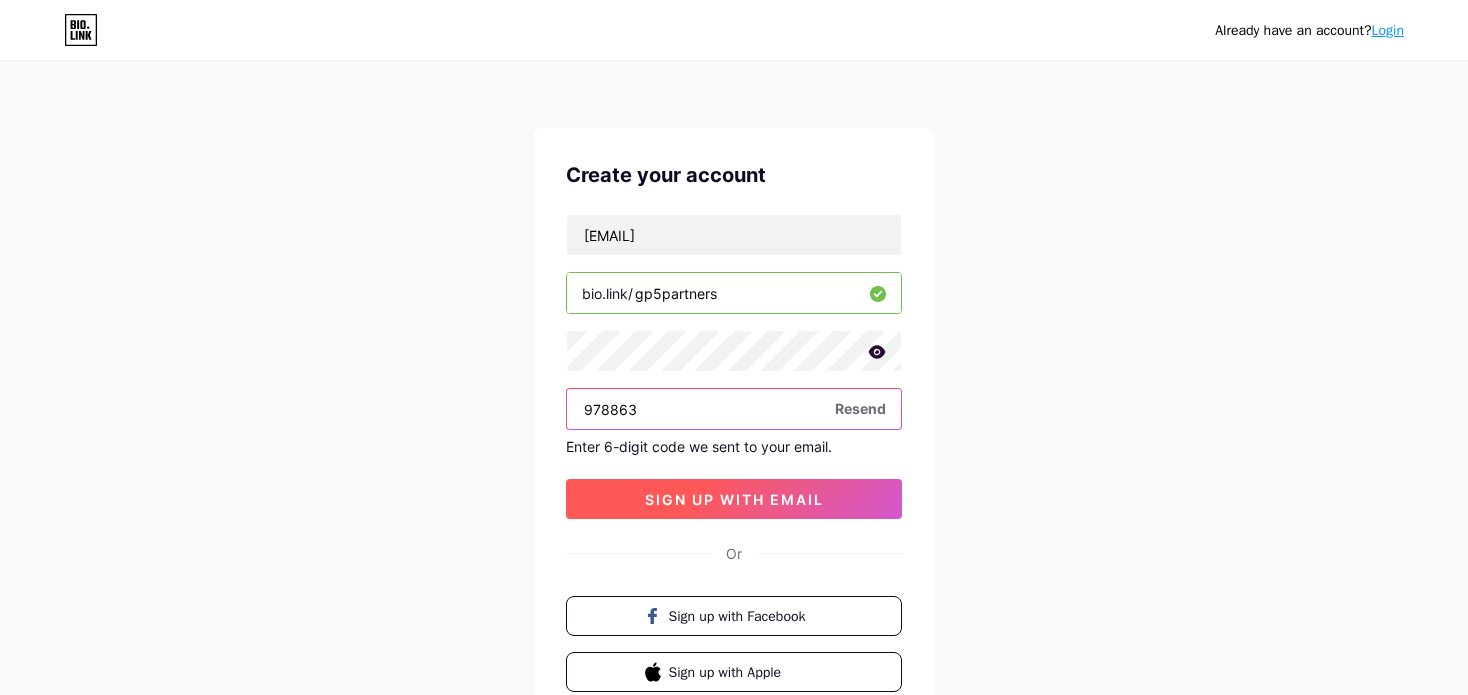 type on "978863" 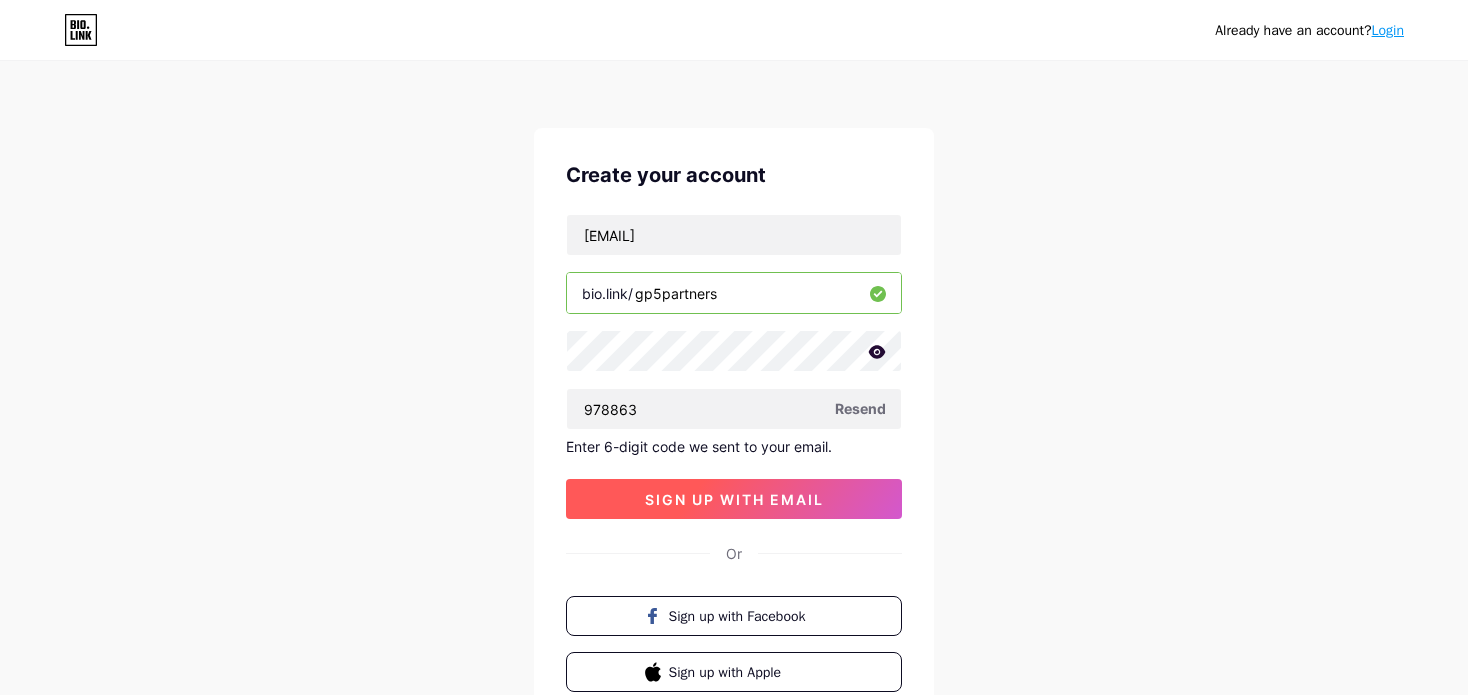 click on "sign up with email" at bounding box center (734, 499) 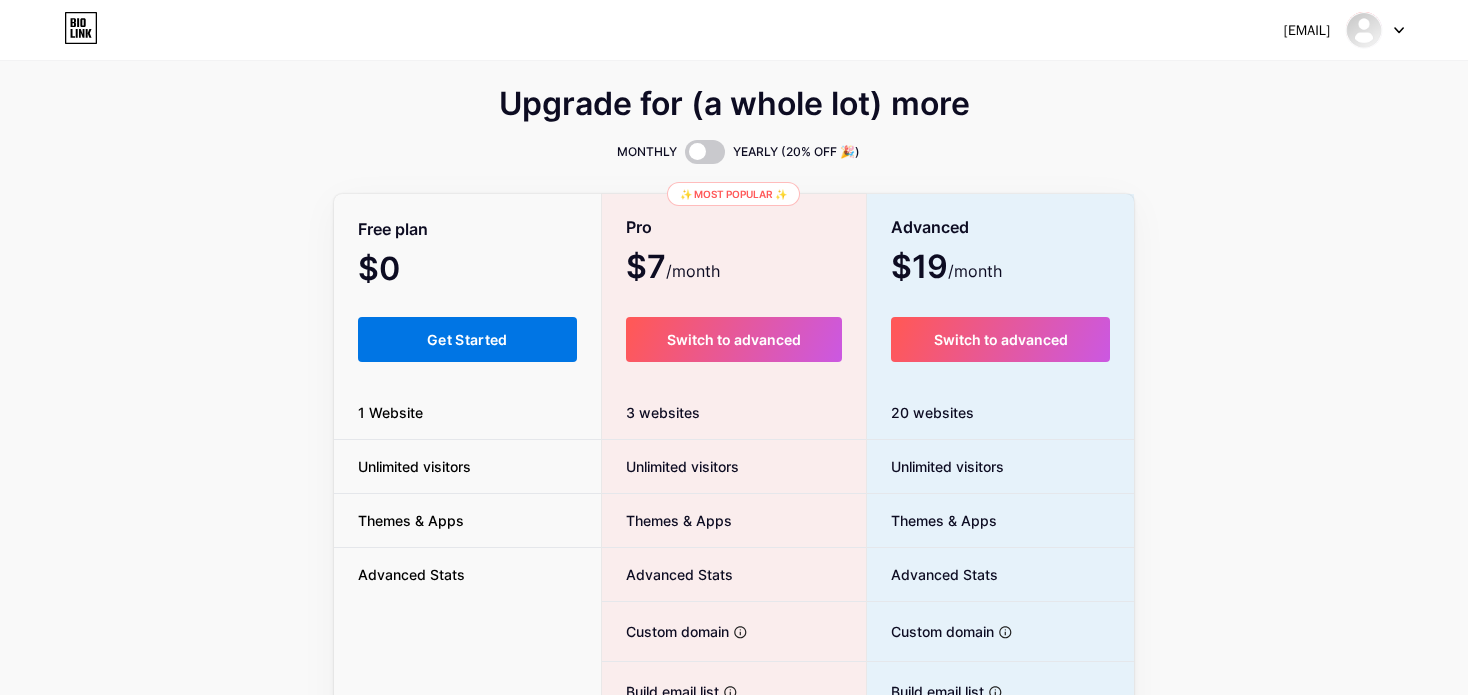 click on "Get Started" at bounding box center [467, 339] 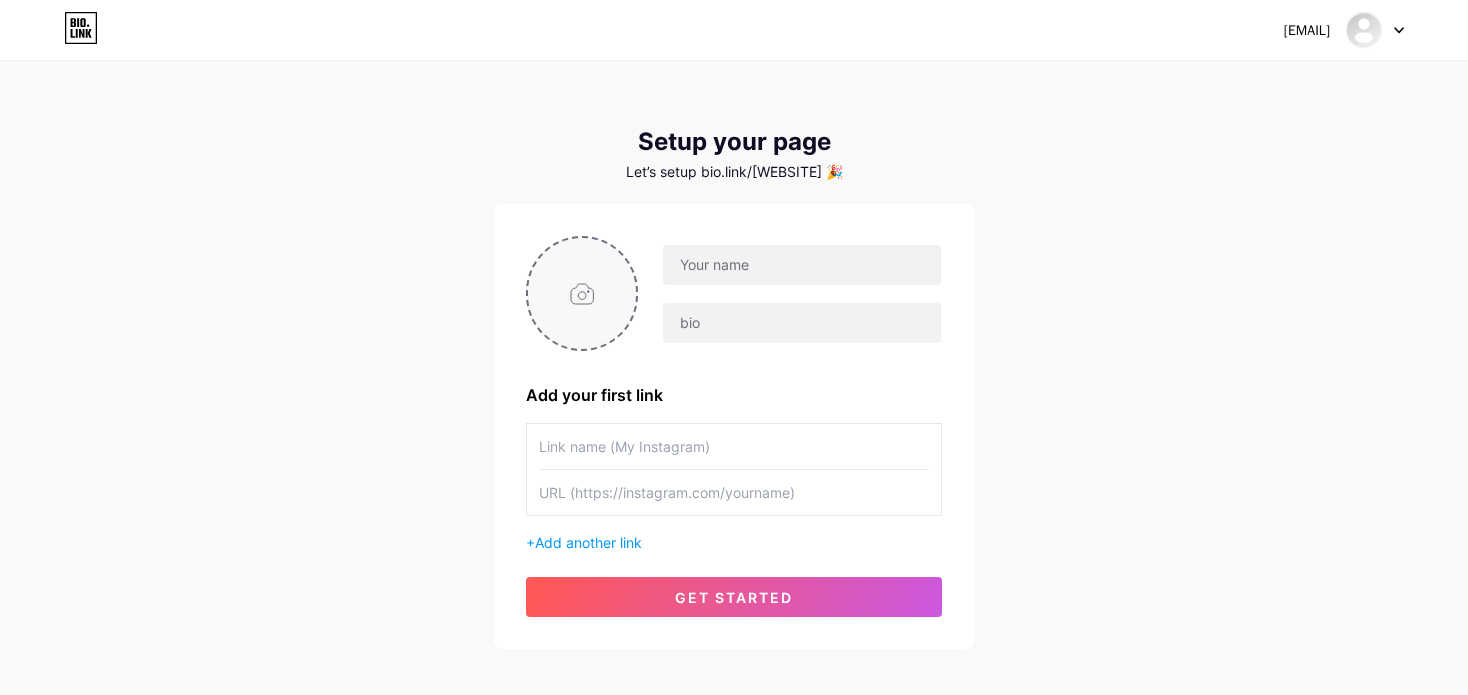 click at bounding box center (582, 293) 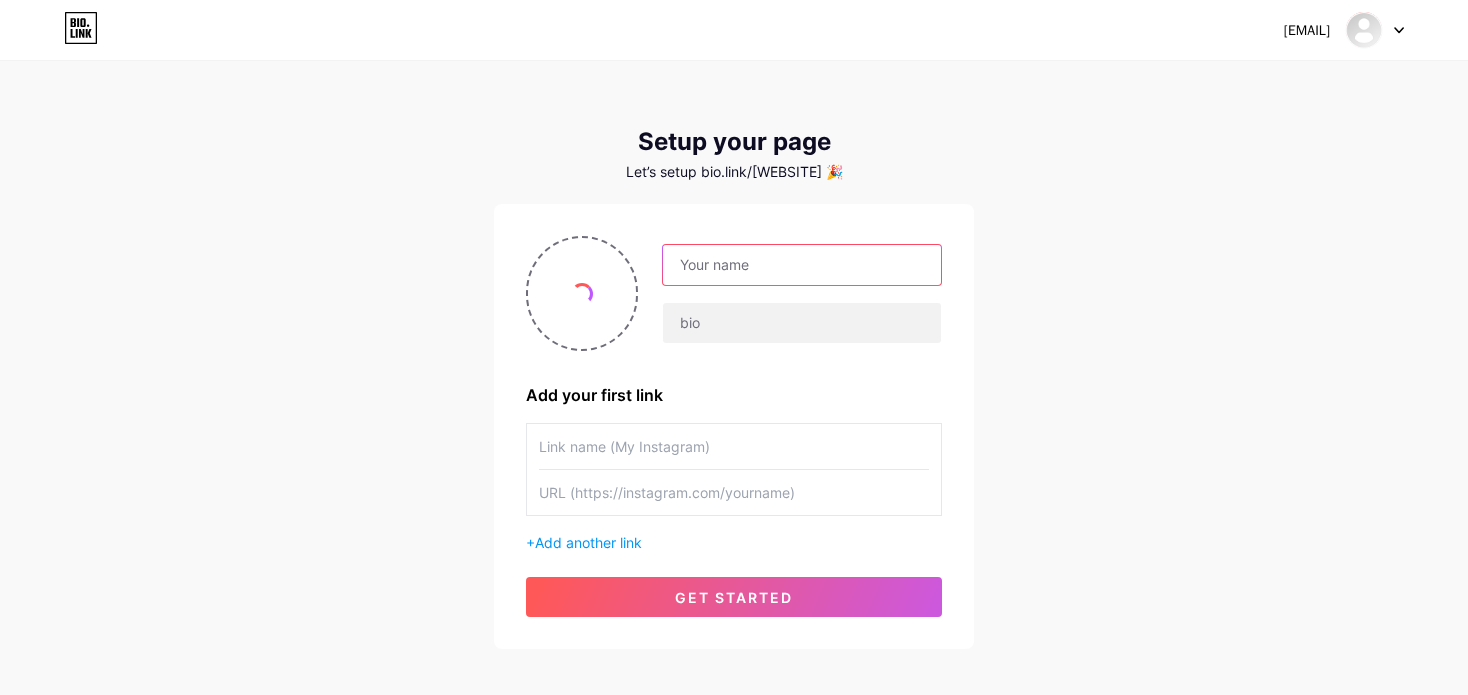 click at bounding box center (802, 265) 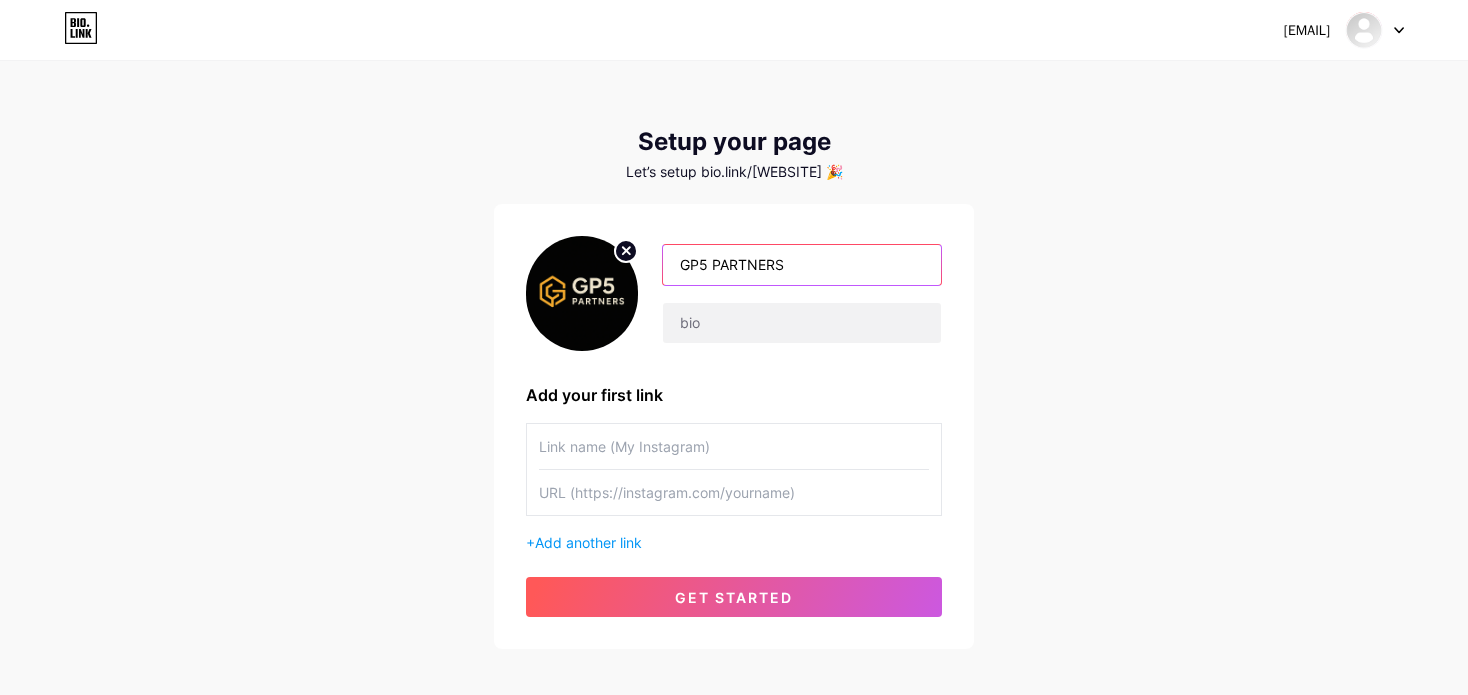 type on "GP5 PARTNERS" 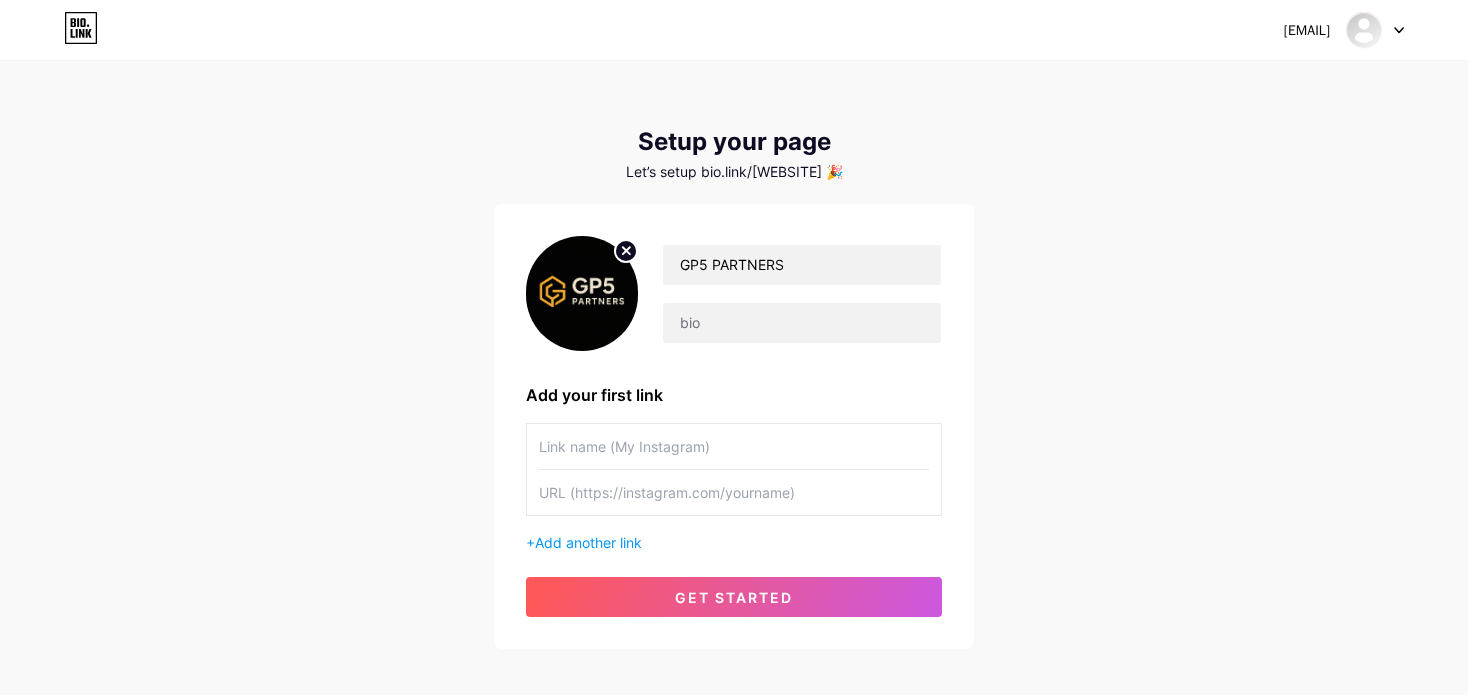 click at bounding box center [734, 446] 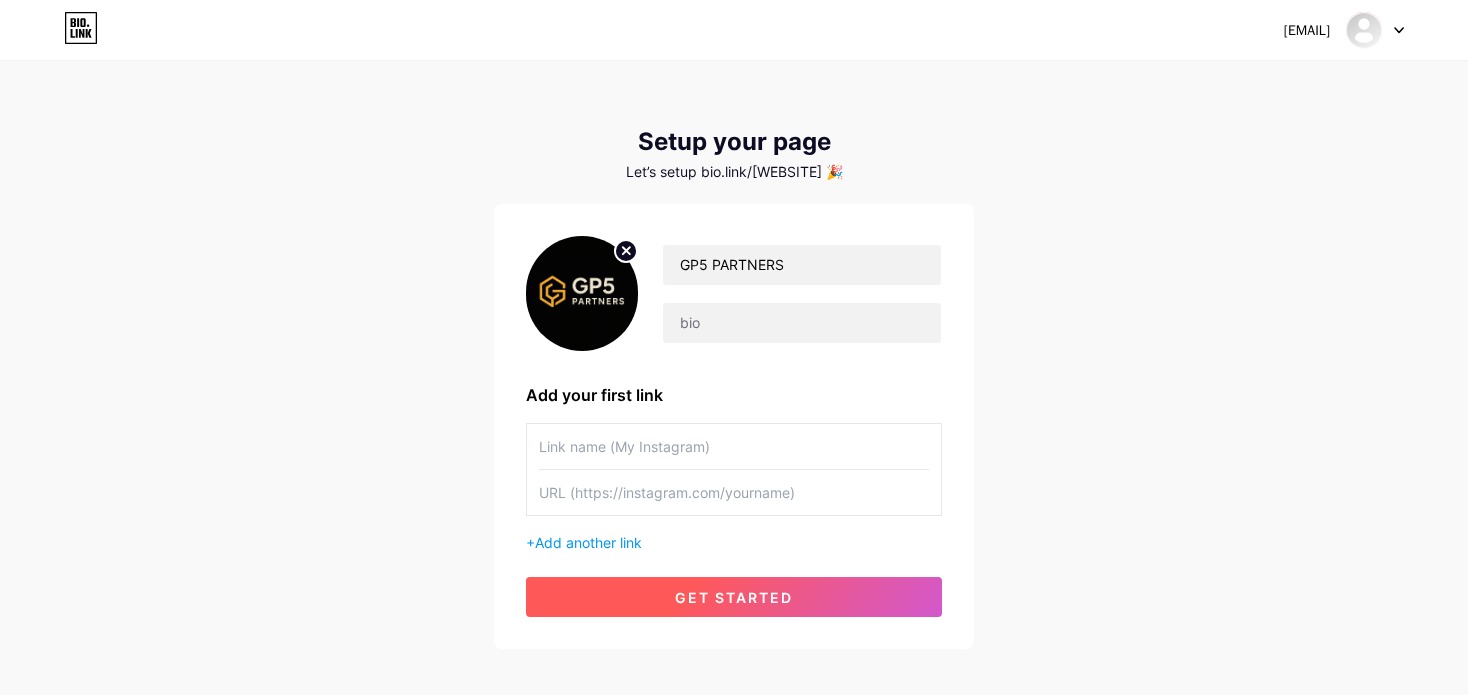 click on "get started" at bounding box center [734, 597] 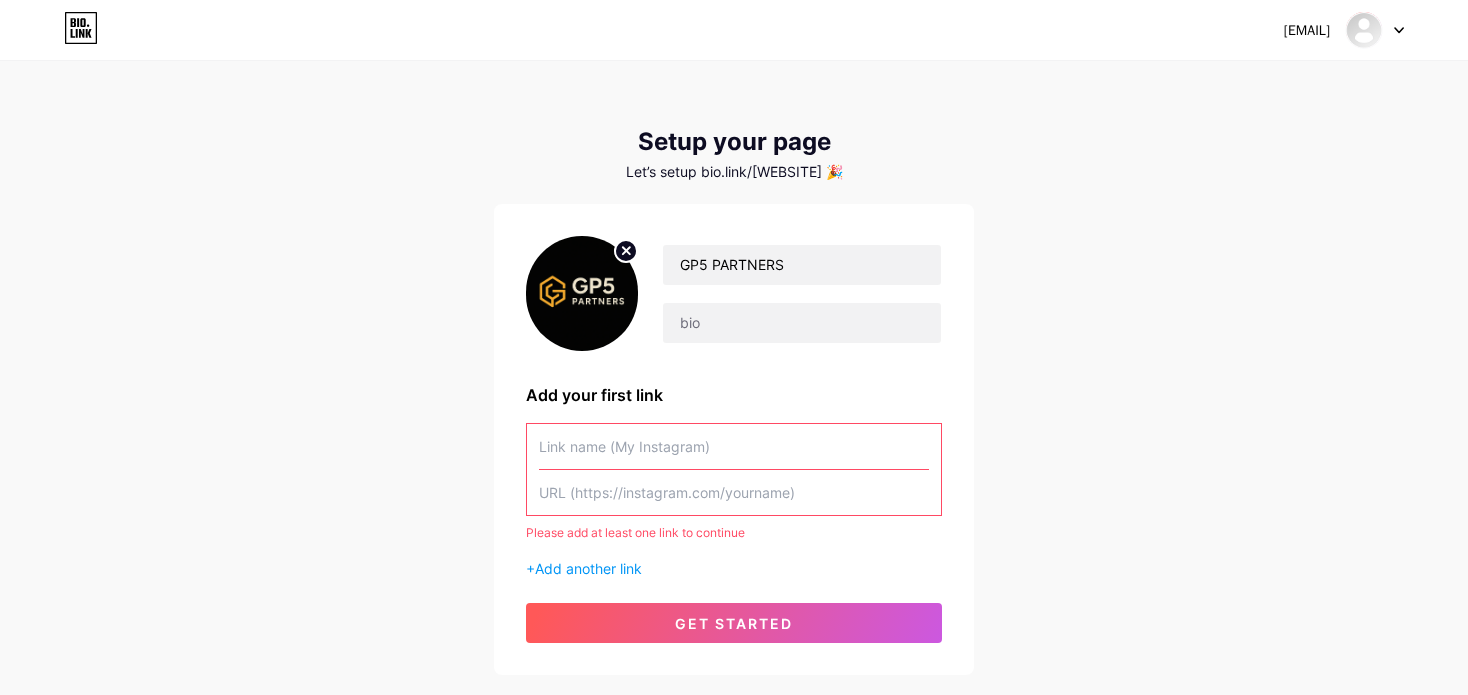 click at bounding box center [734, 446] 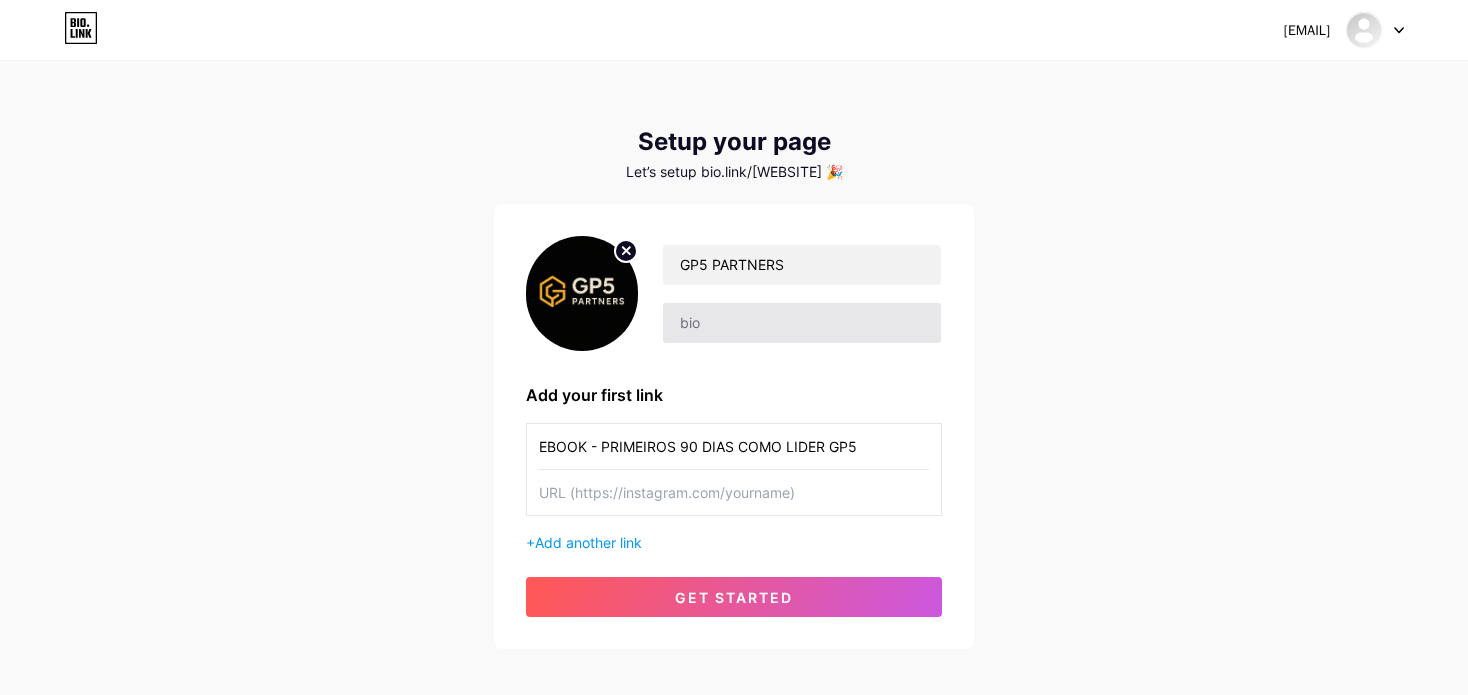 type on "EBOOK - PRIMEIROS 90 DIAS COMO LIDER GP5" 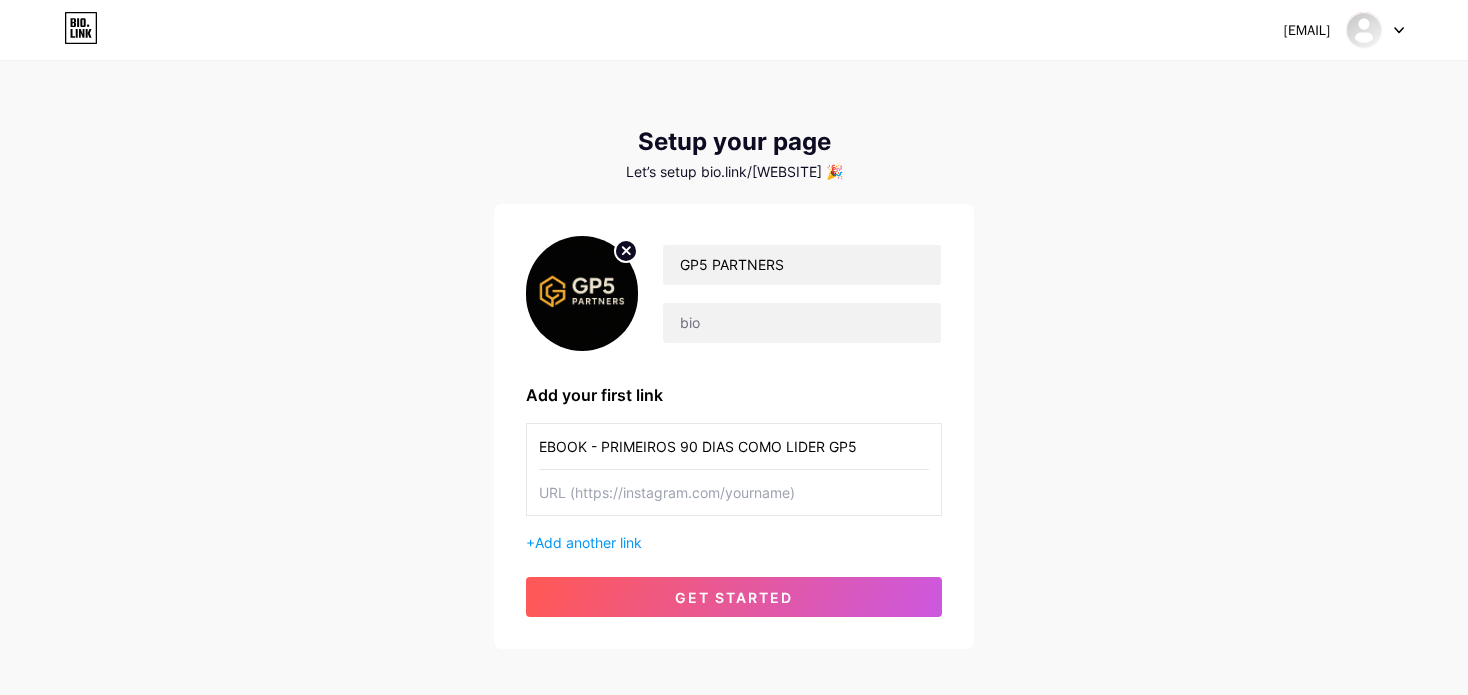 click at bounding box center (734, 492) 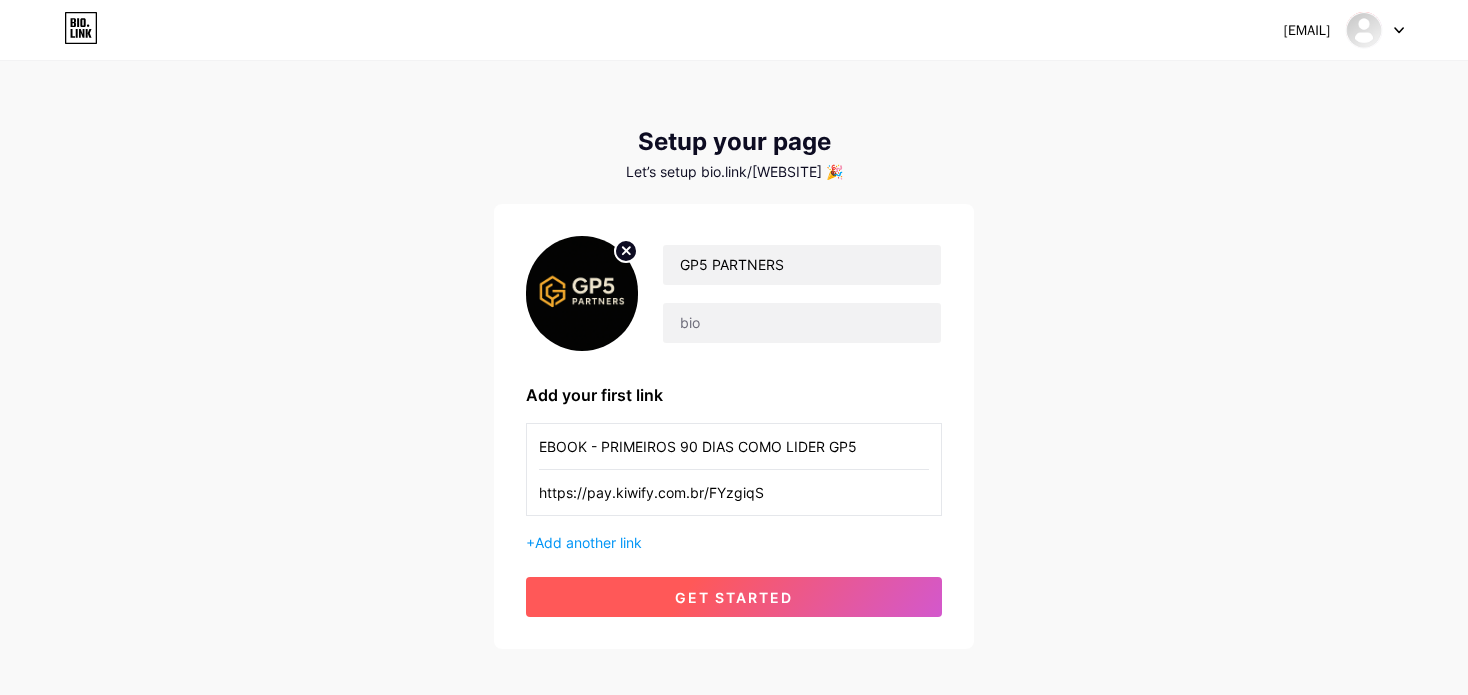type on "https://pay.kiwify.com.br/FYzgiqS" 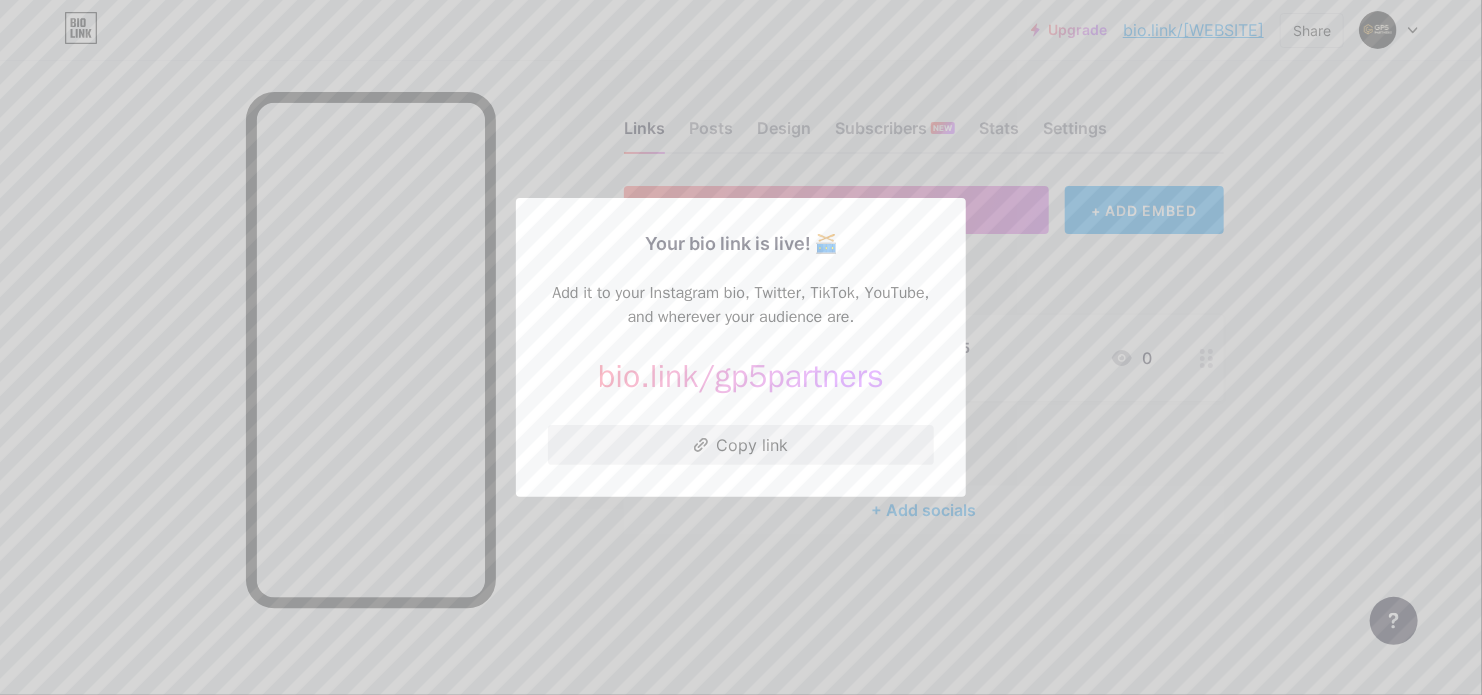 click on "Copy link" at bounding box center (741, 445) 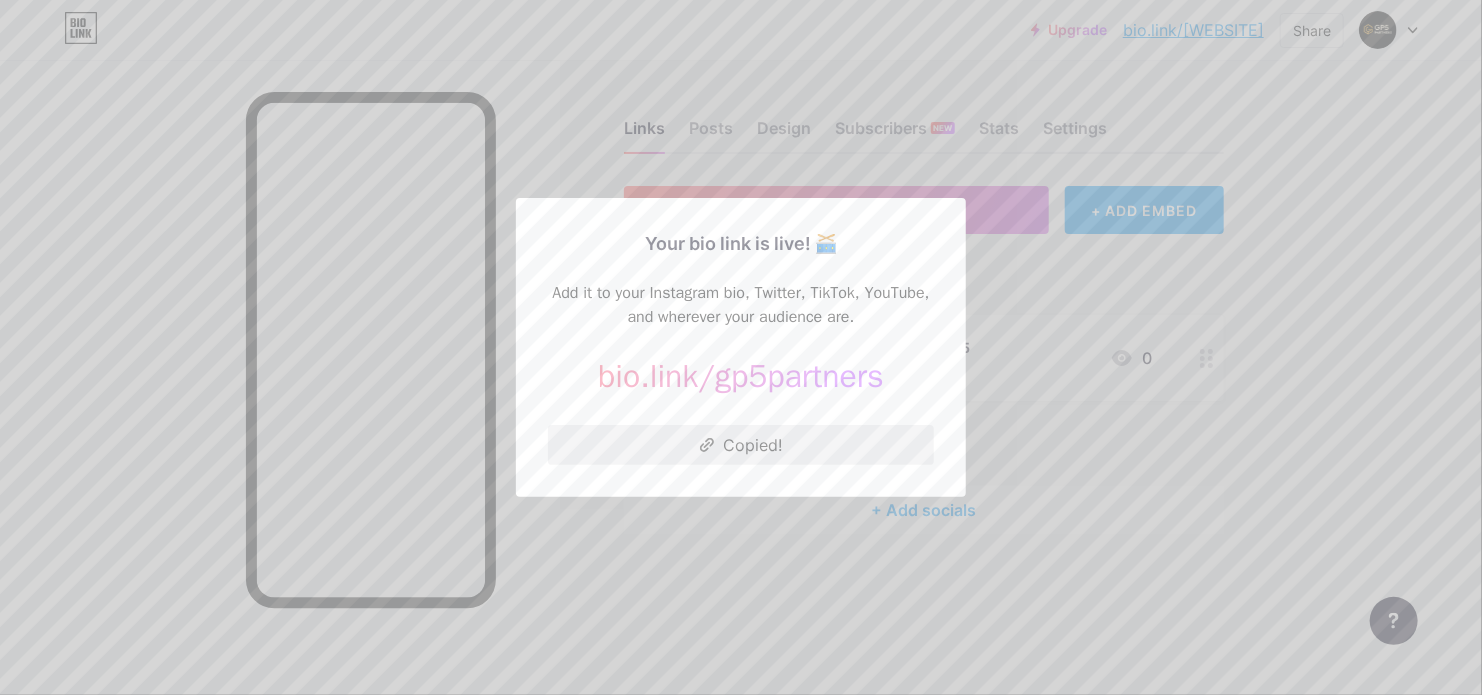 click on "Copied!" at bounding box center [741, 445] 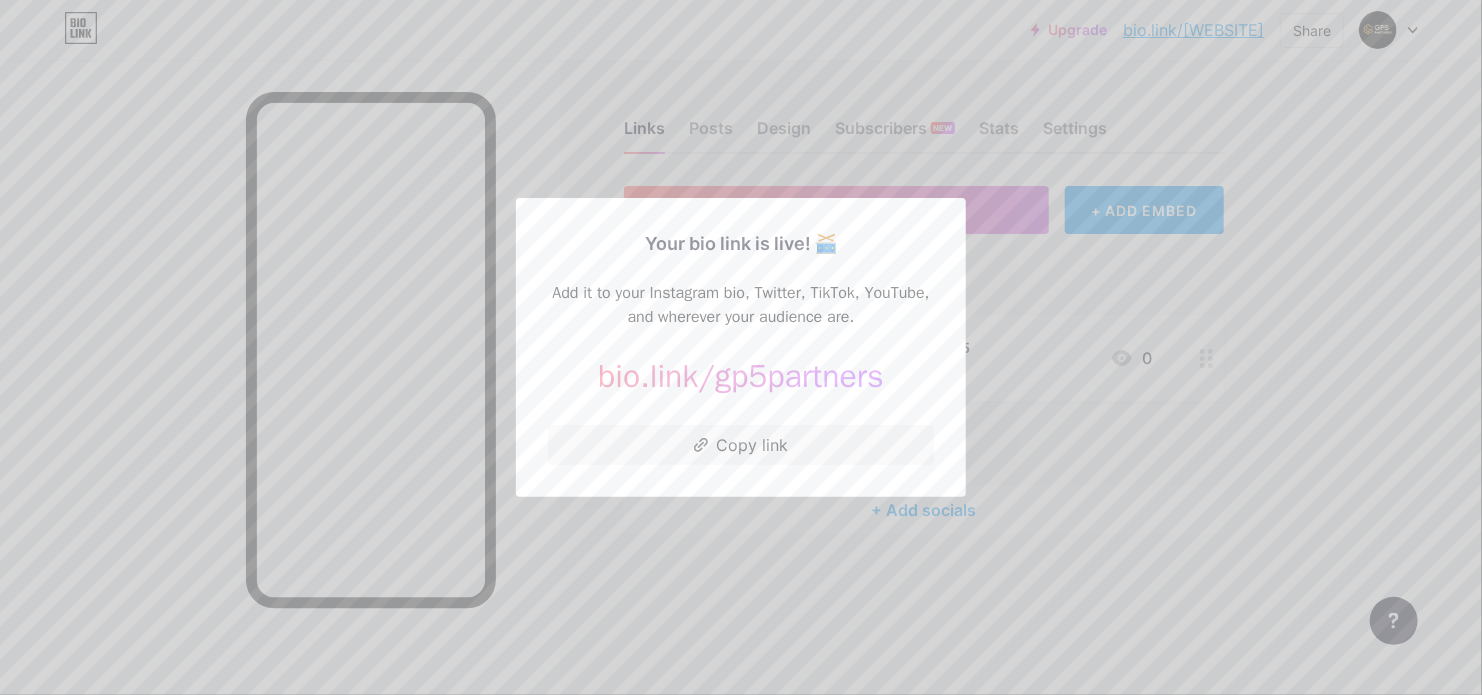click on "Your bio link is live! 🥁
Add it to your Instagram bio, Twitter, TikTok, YouTube, and wherever your audience are.
bio.link/ [WEBSITE]   https://bio.link/[WEBSITE]      Copy link" at bounding box center (741, 347) 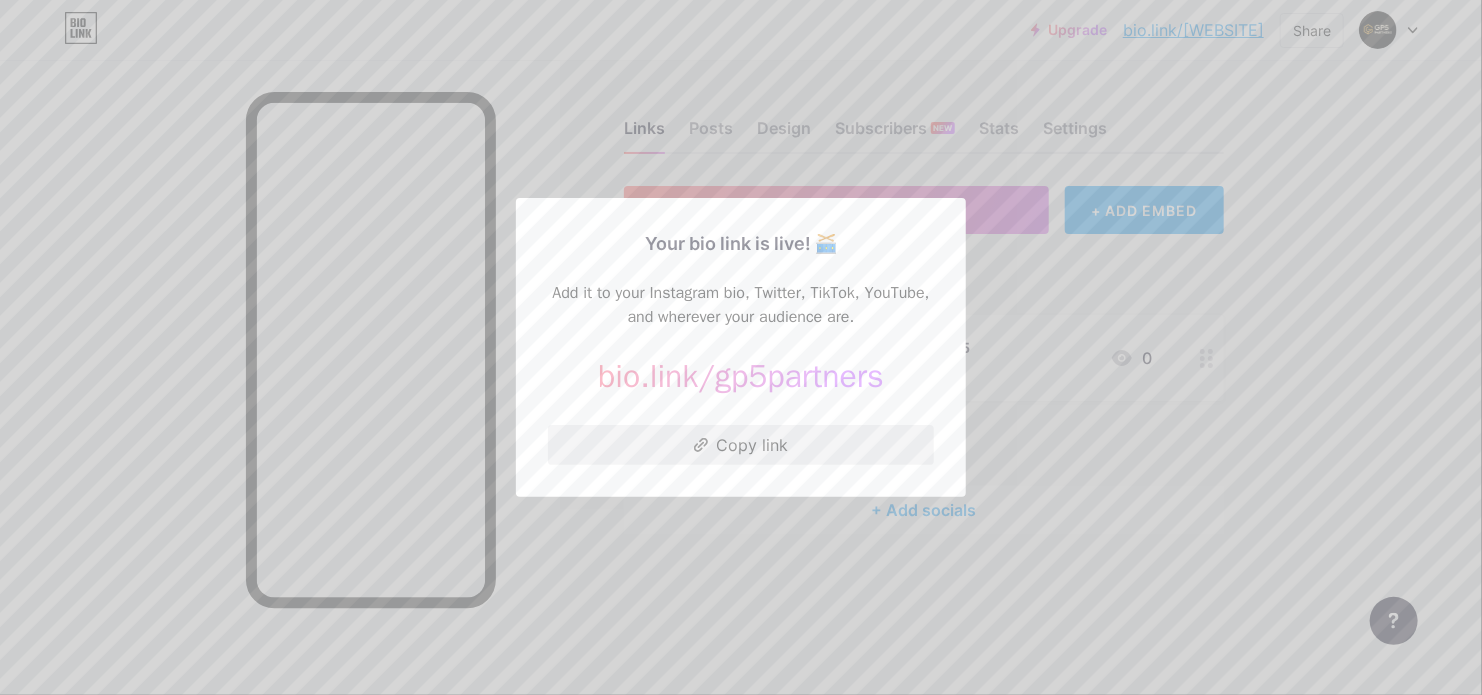 click on "Copy link" at bounding box center [741, 445] 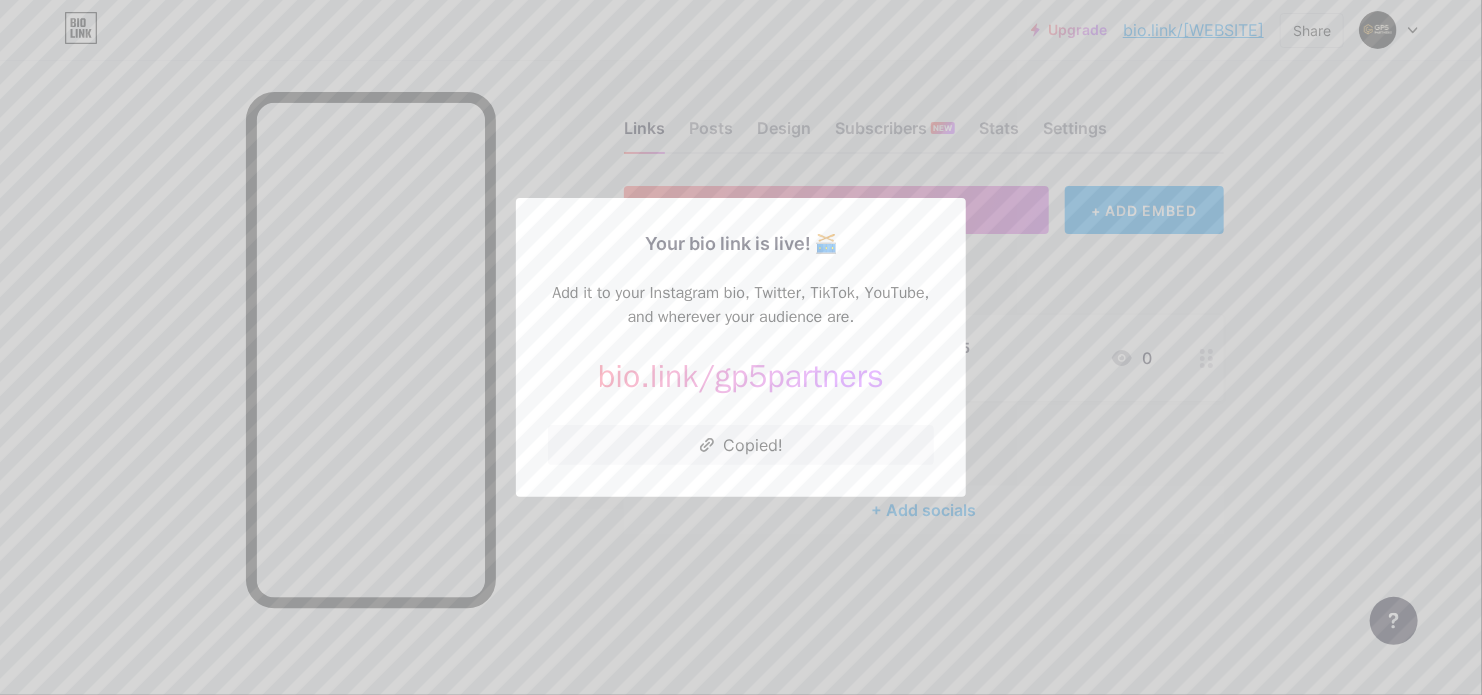 click at bounding box center (741, 347) 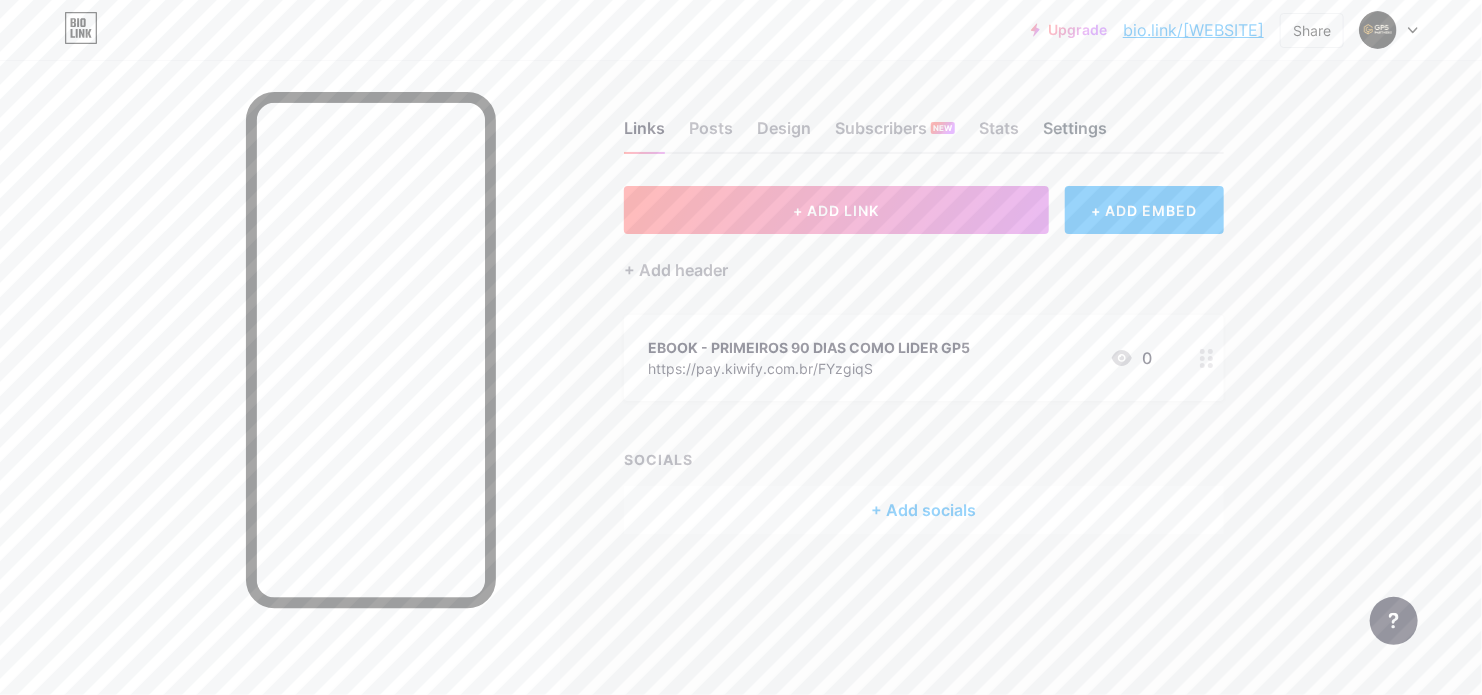 click on "Settings" at bounding box center (1075, 134) 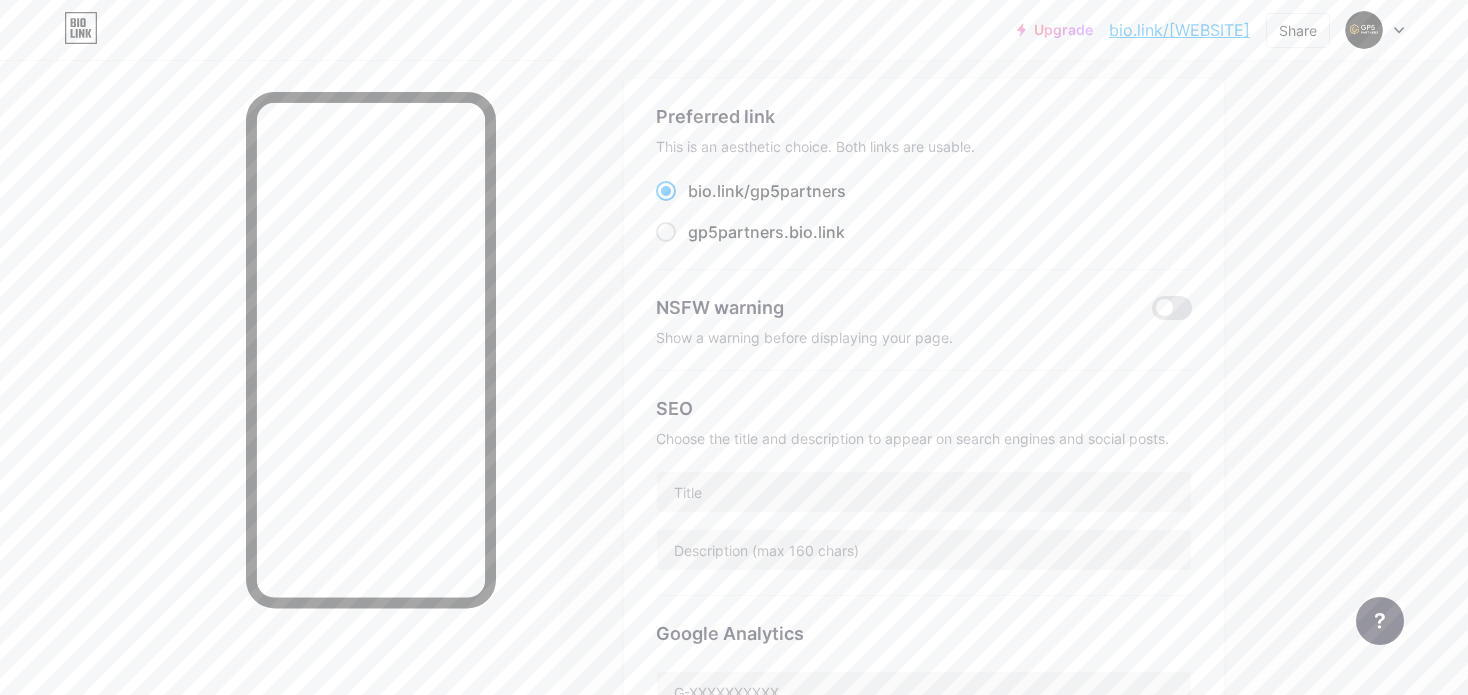 scroll, scrollTop: 0, scrollLeft: 0, axis: both 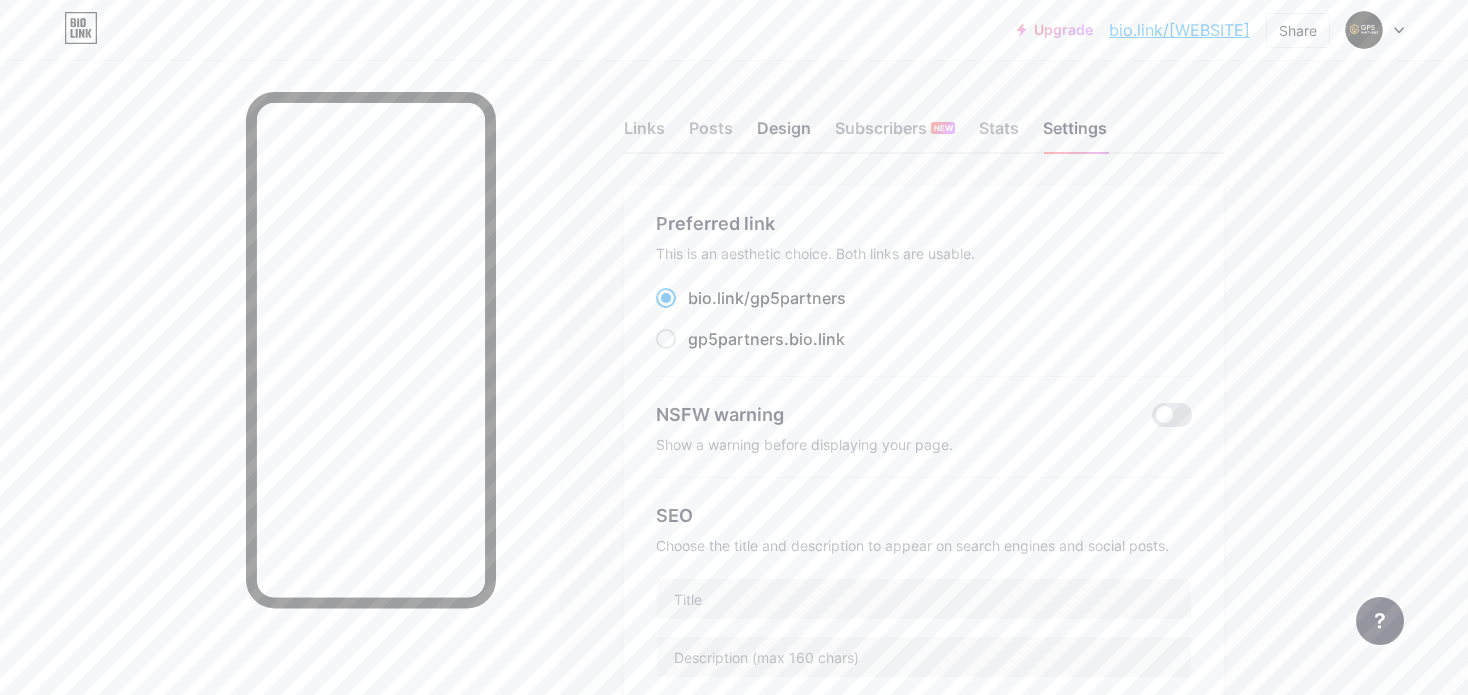click on "Design" at bounding box center [784, 134] 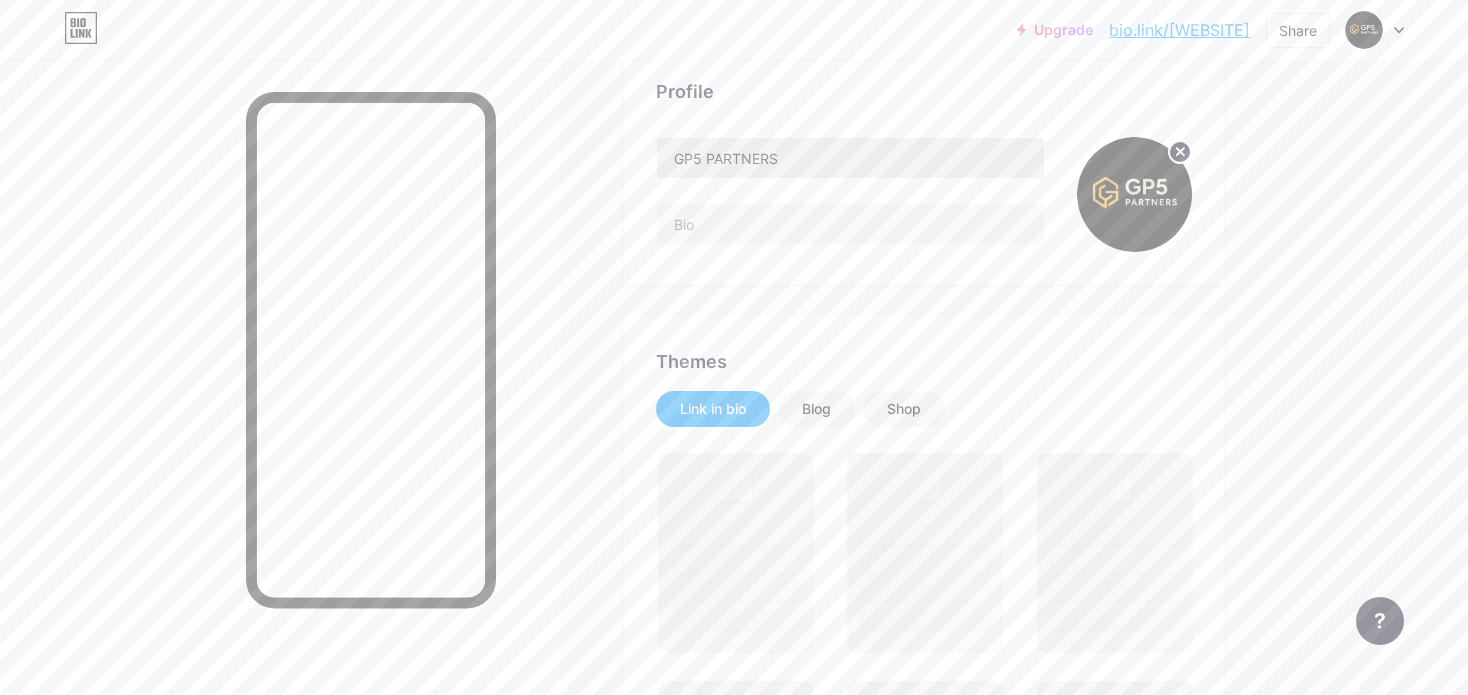 scroll, scrollTop: 300, scrollLeft: 0, axis: vertical 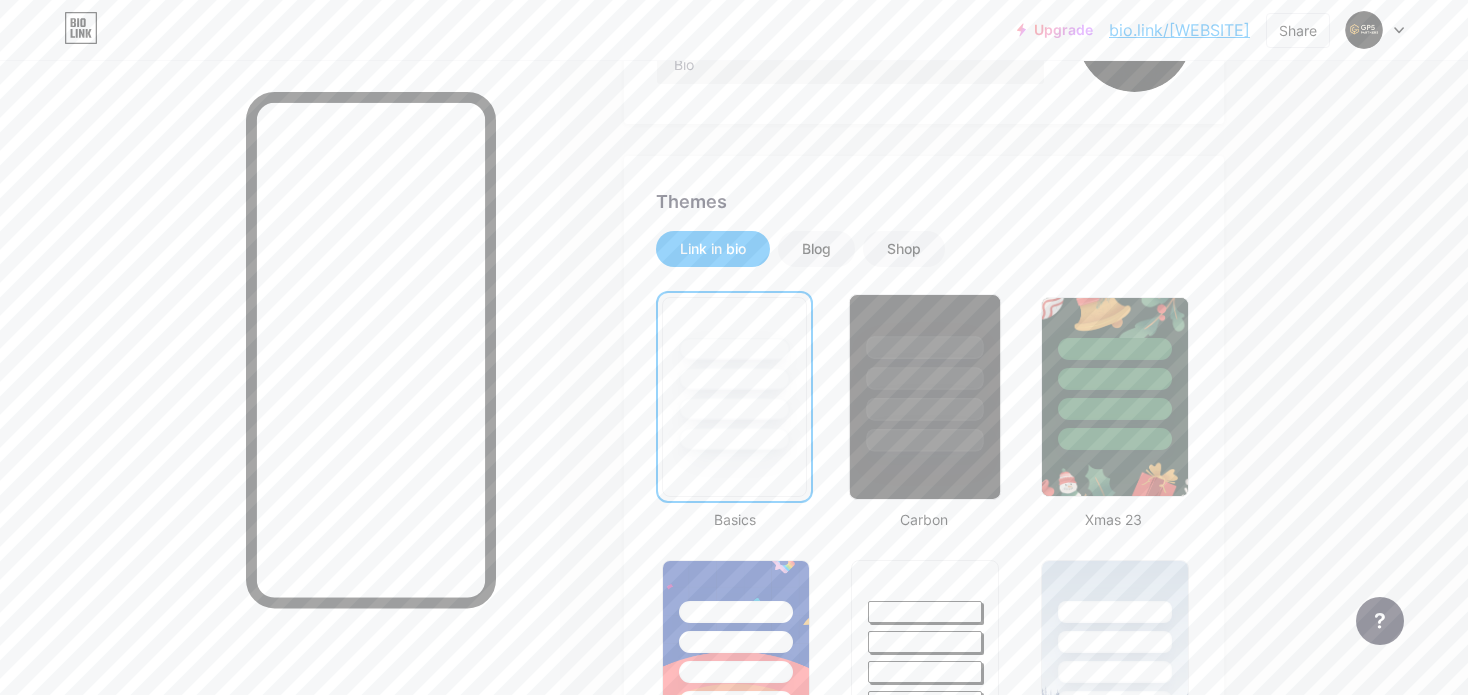 click at bounding box center [925, 409] 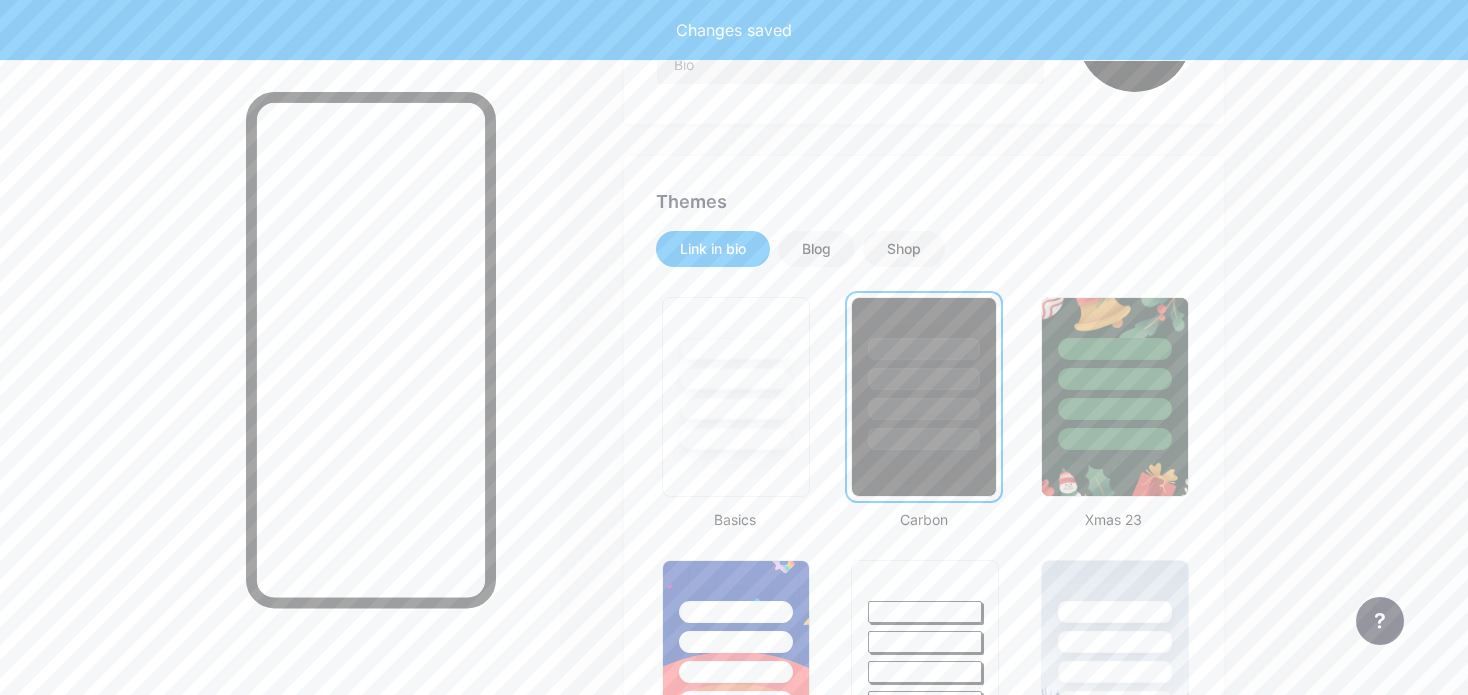 click at bounding box center [923, 374] 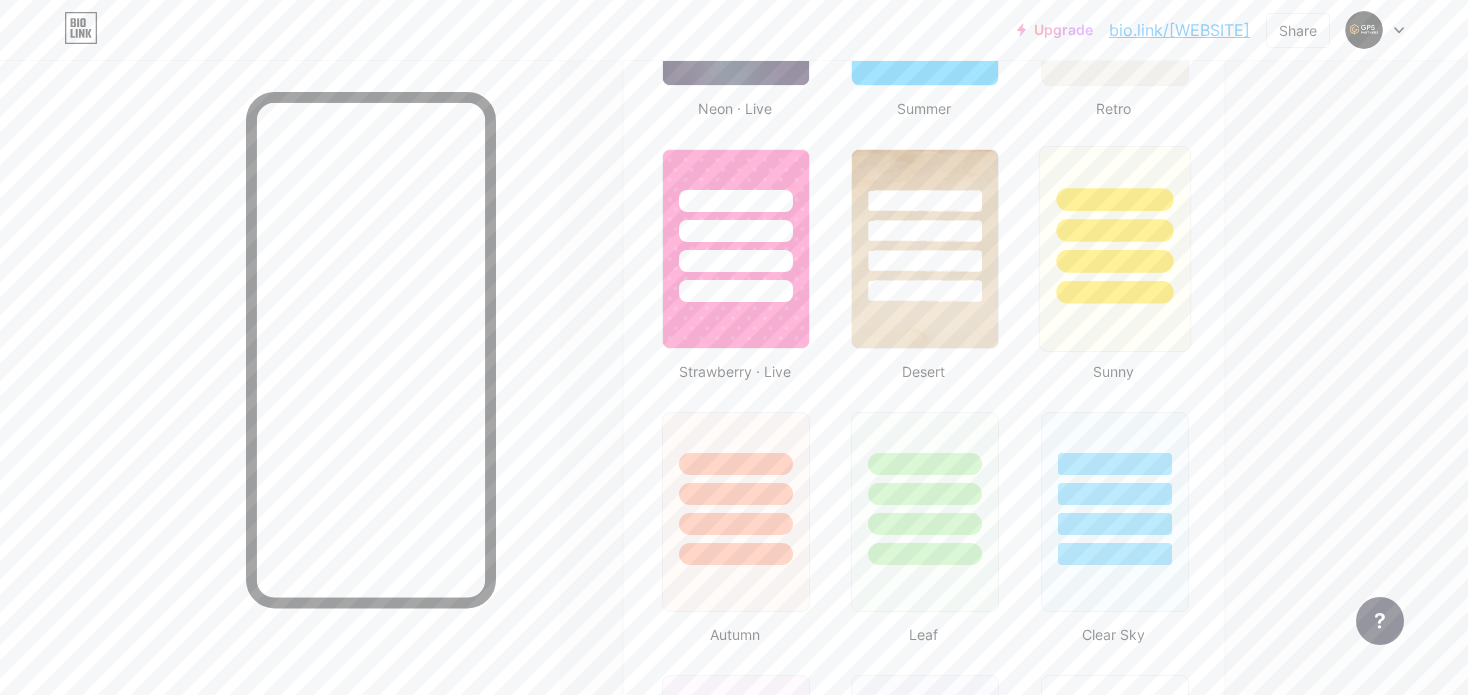 scroll, scrollTop: 1100, scrollLeft: 0, axis: vertical 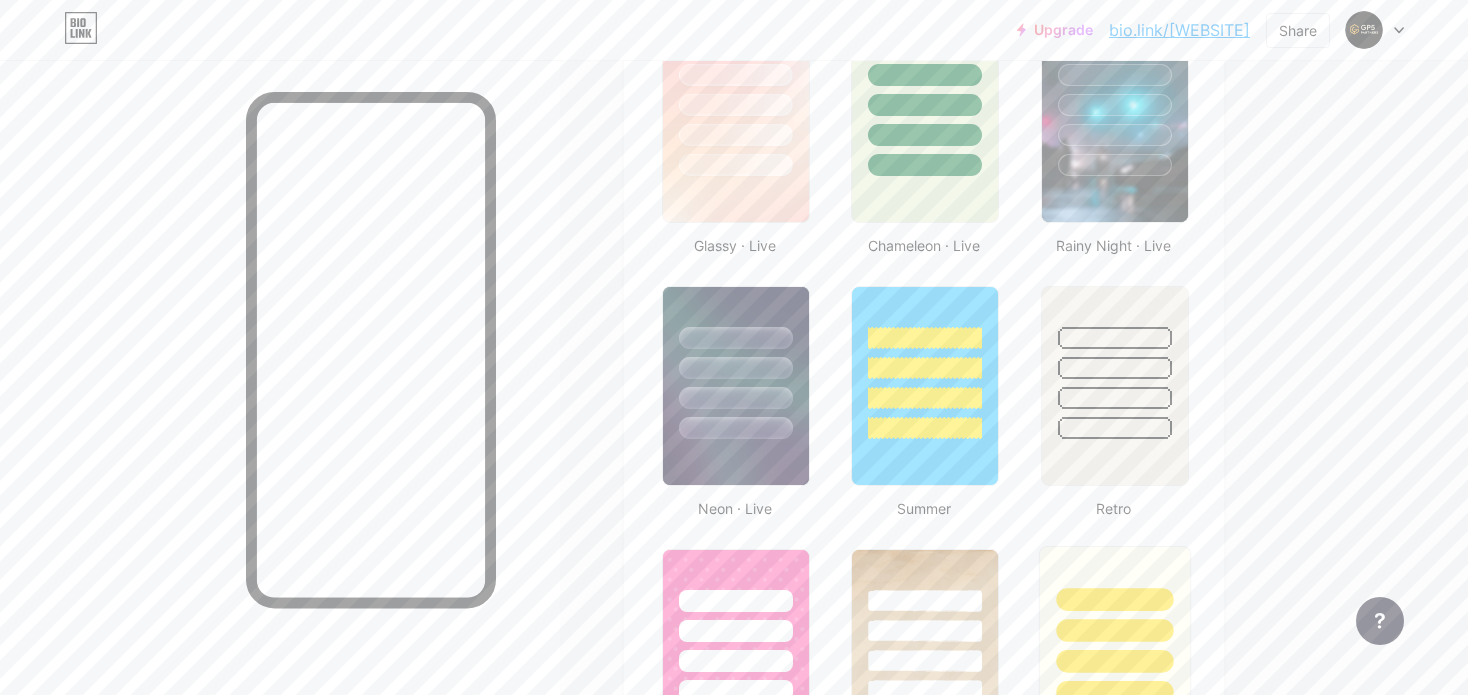 click at bounding box center (1114, 599) 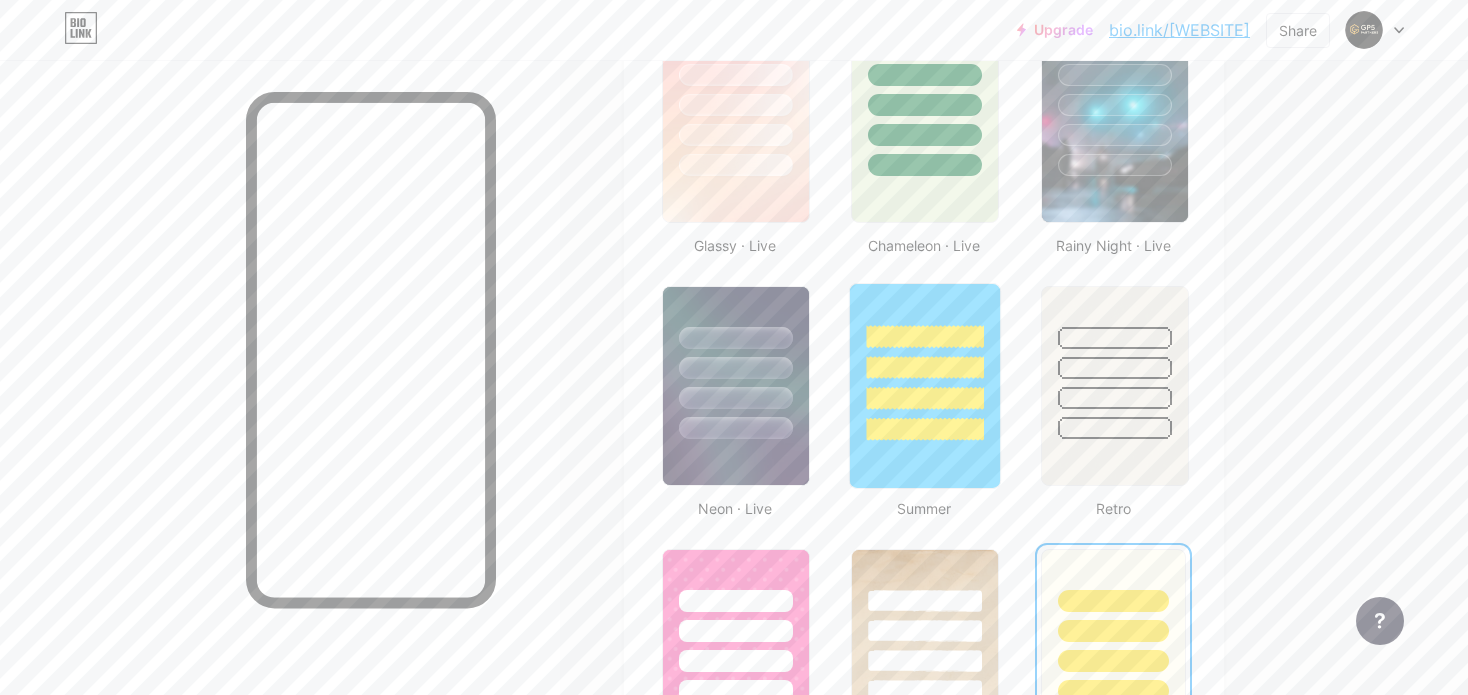 click at bounding box center [925, 398] 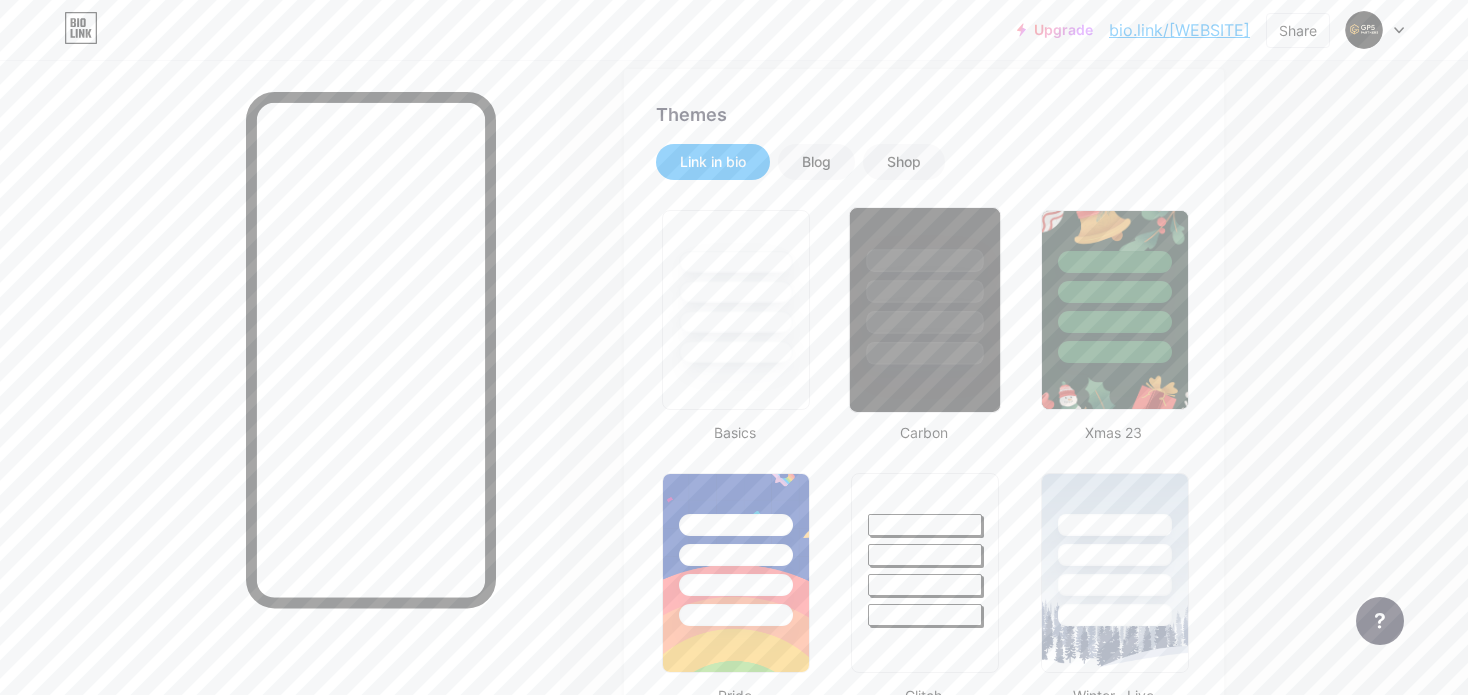 scroll, scrollTop: 400, scrollLeft: 0, axis: vertical 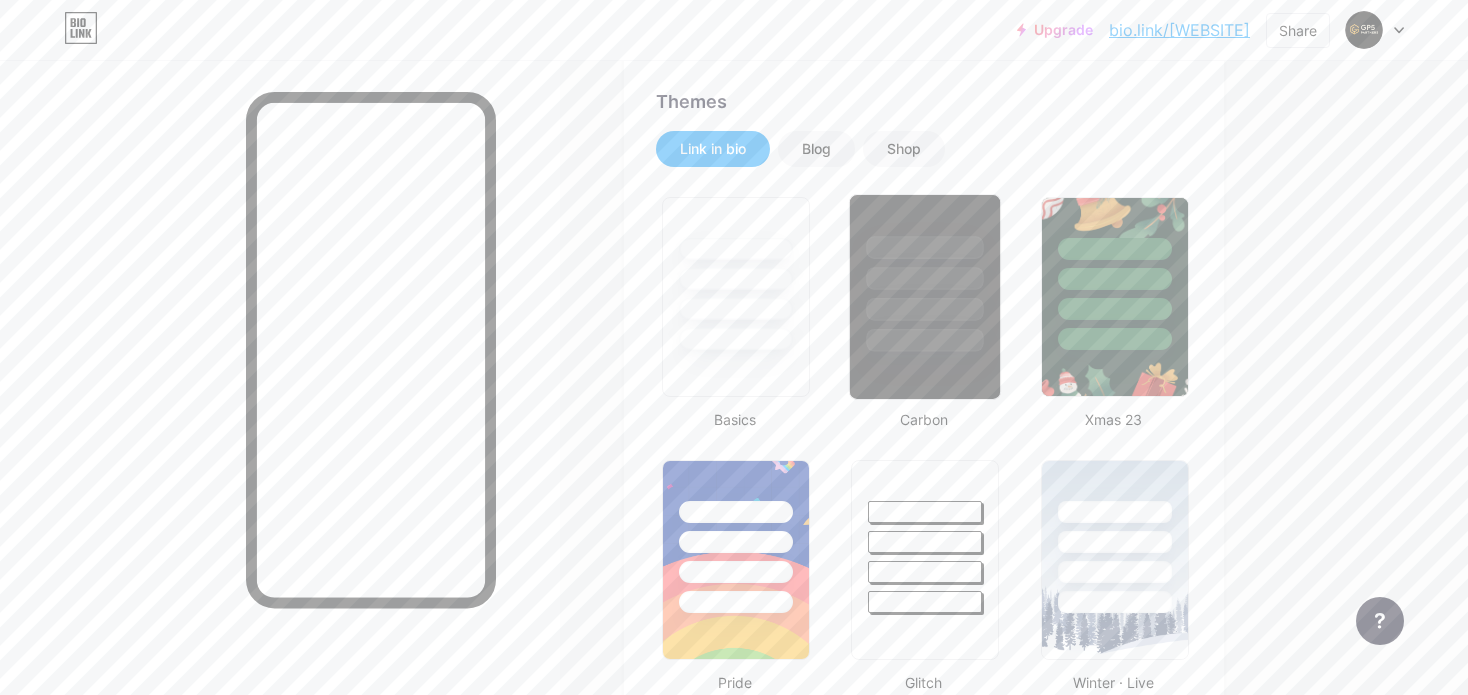 click at bounding box center (925, 297) 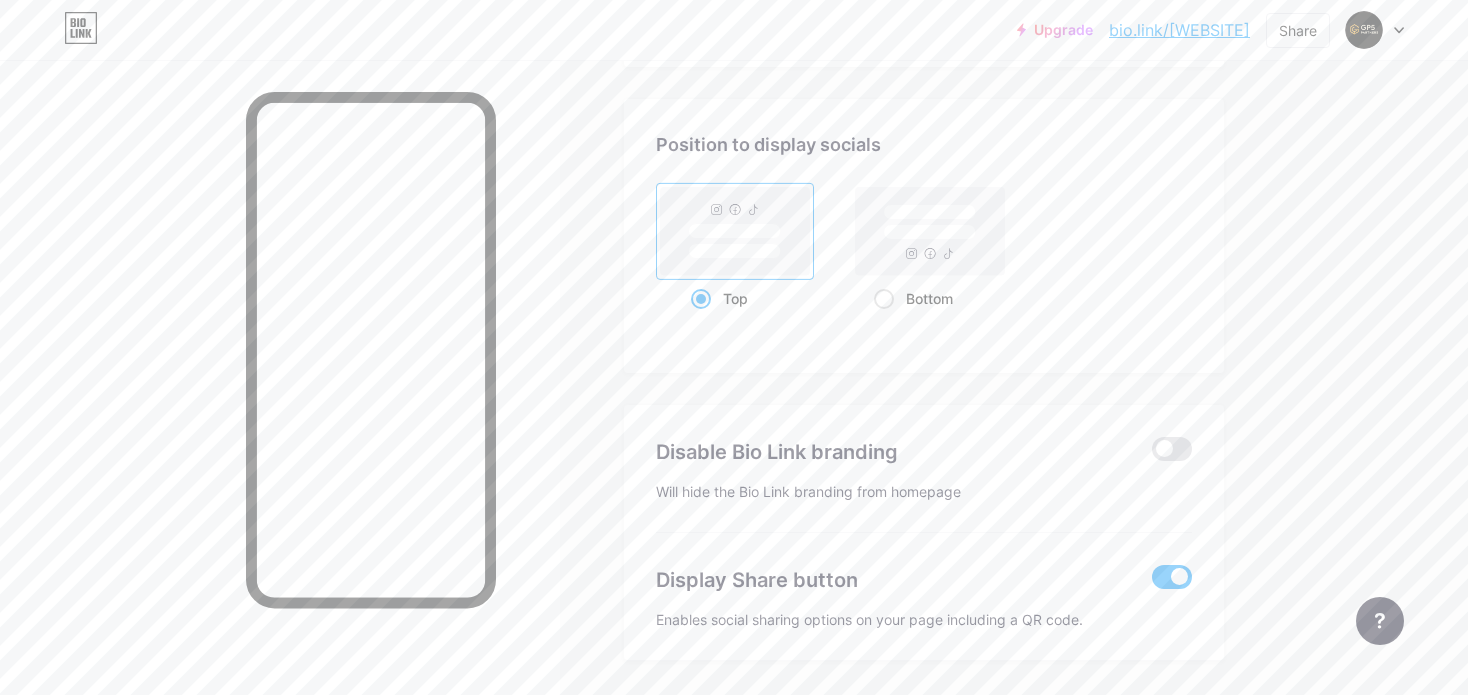 scroll, scrollTop: 2694, scrollLeft: 0, axis: vertical 